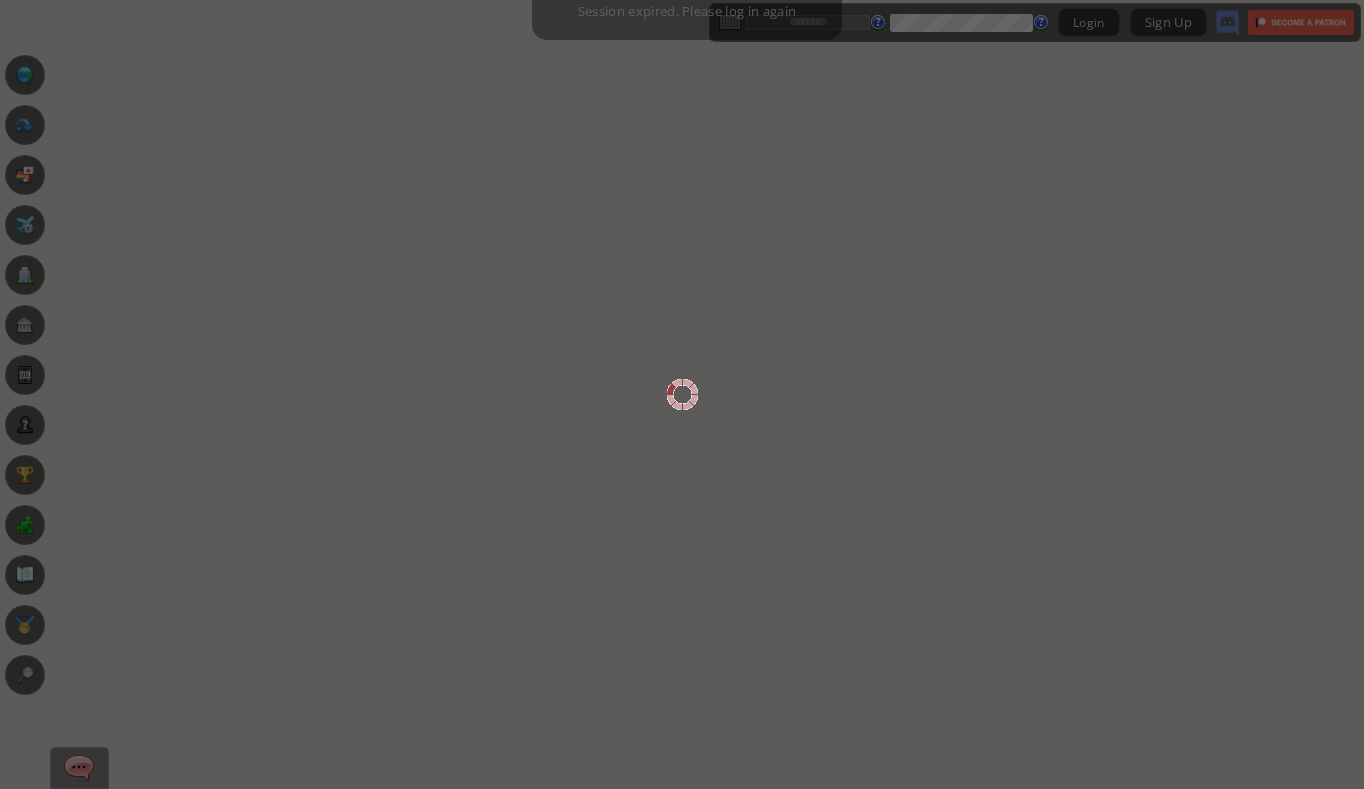 scroll, scrollTop: 0, scrollLeft: 0, axis: both 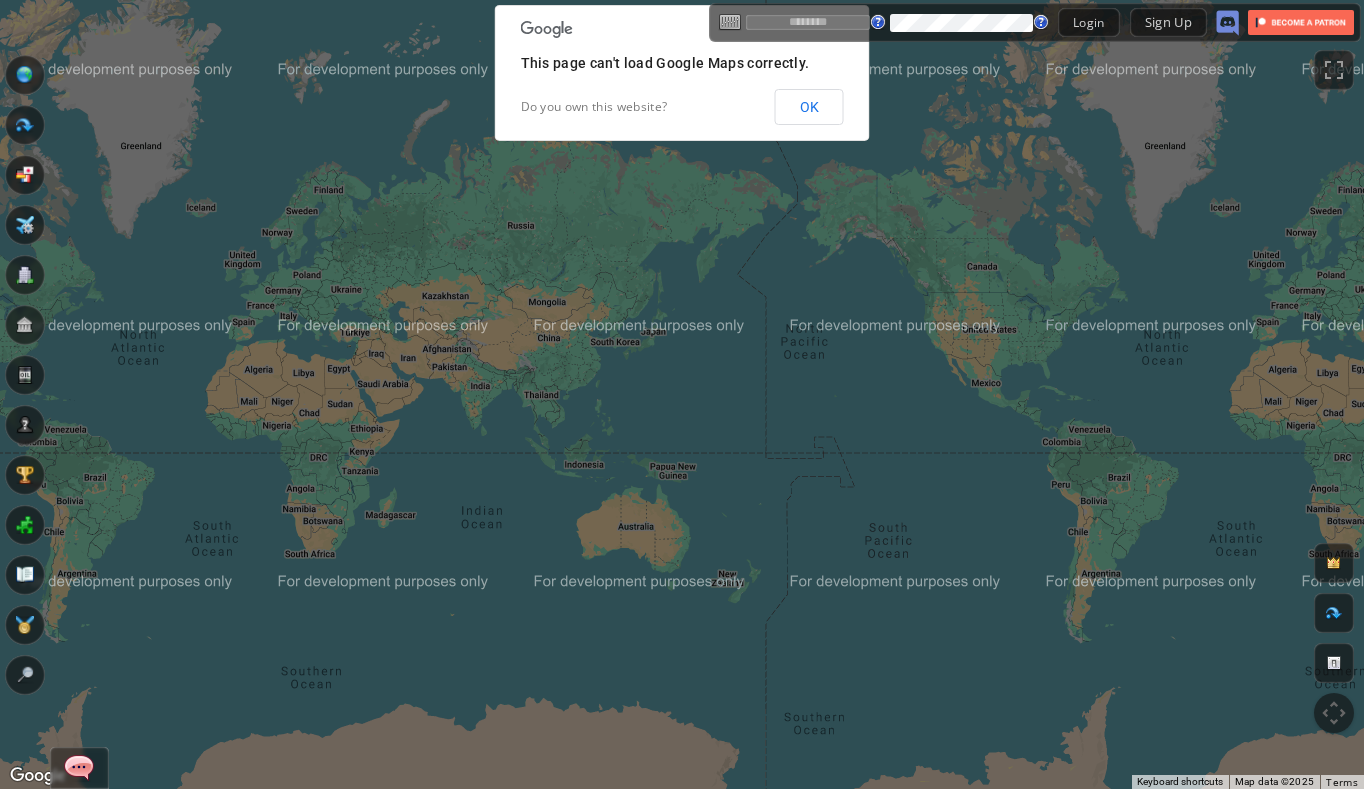 type on "****" 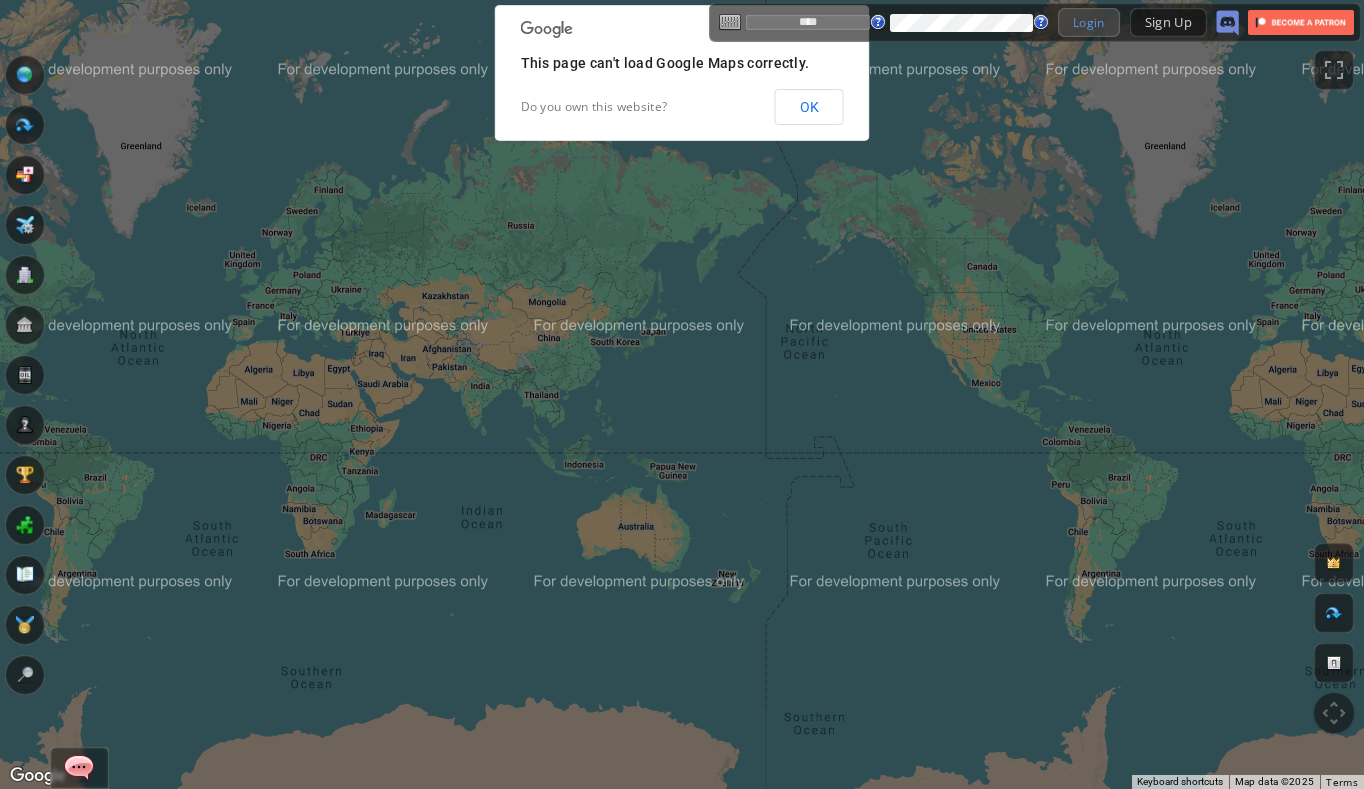 click on "Login" at bounding box center (1089, 22) 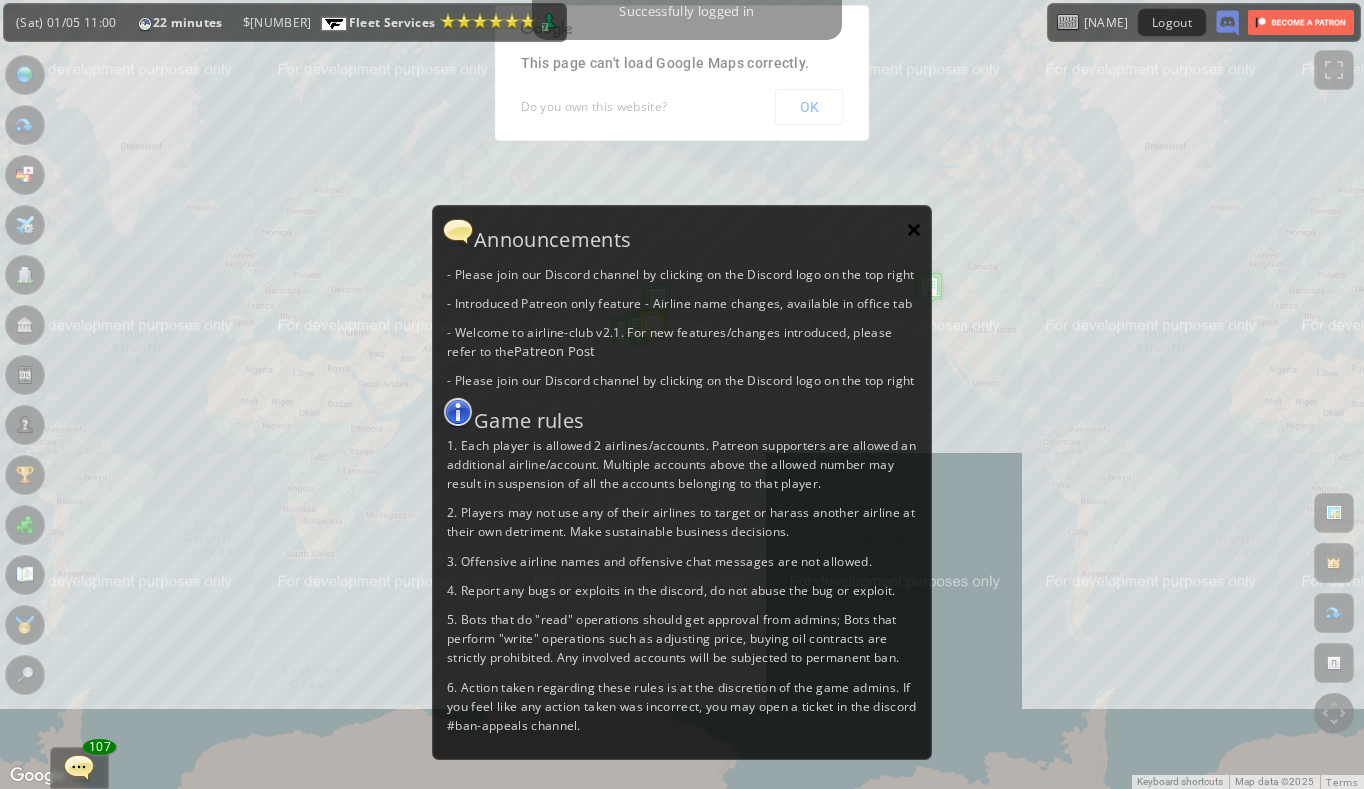 click on "×" at bounding box center (914, 229) 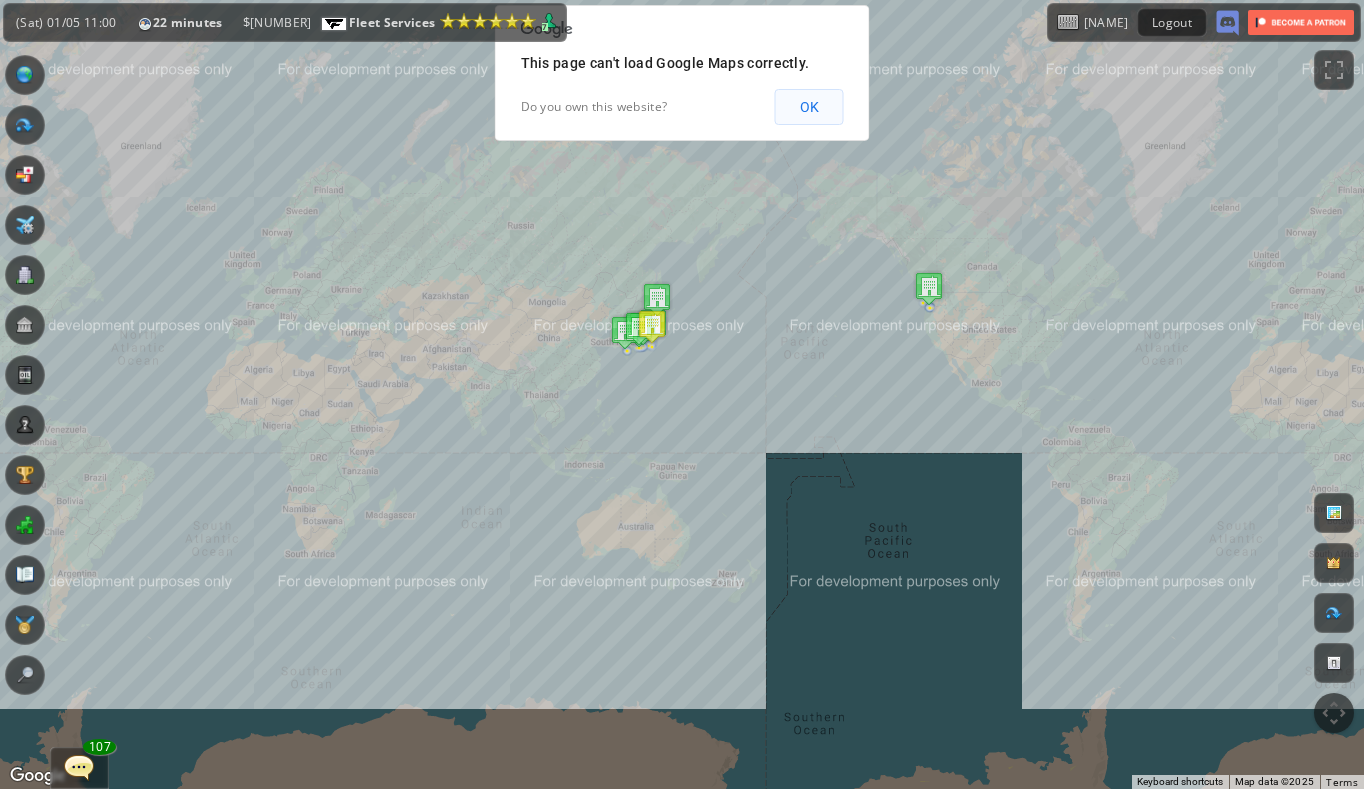 click on "OK" at bounding box center (809, 107) 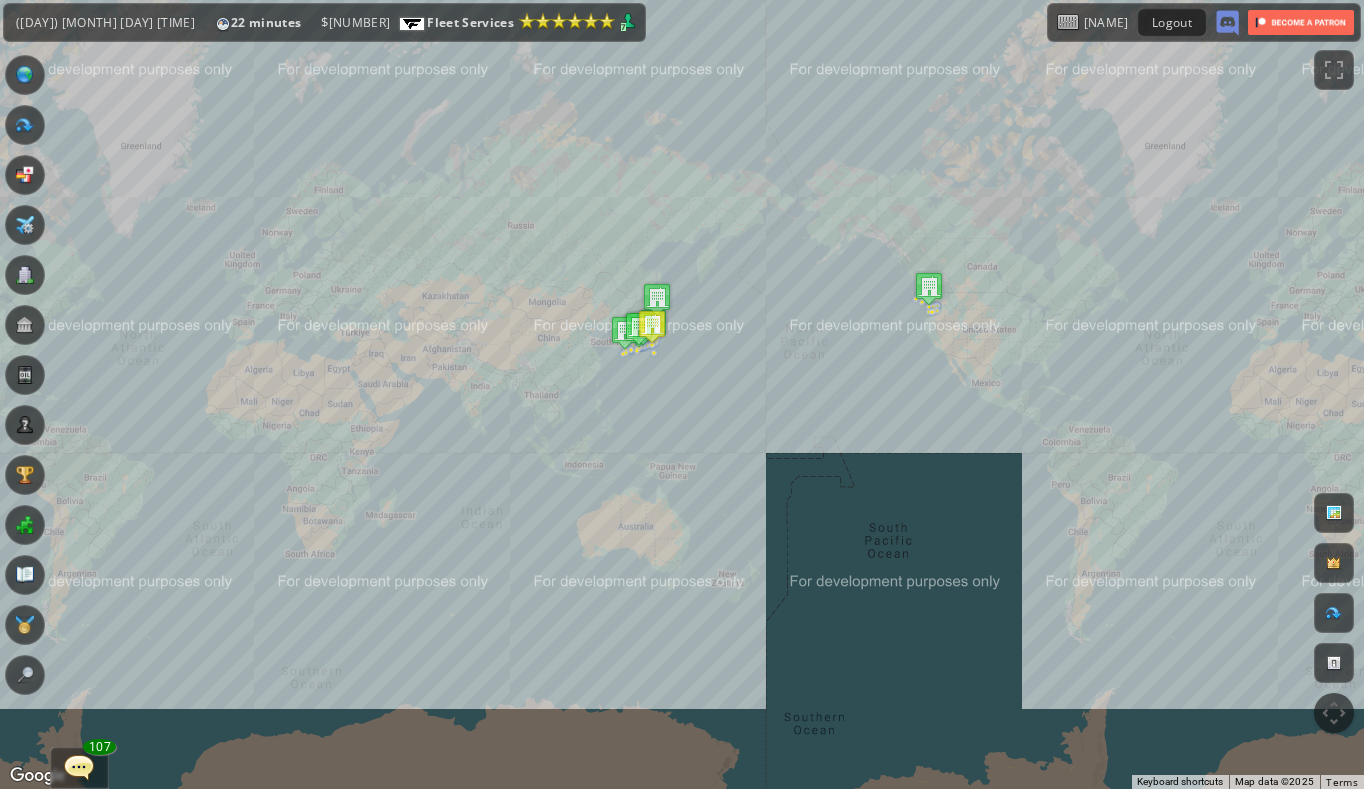 click at bounding box center (79, 767) 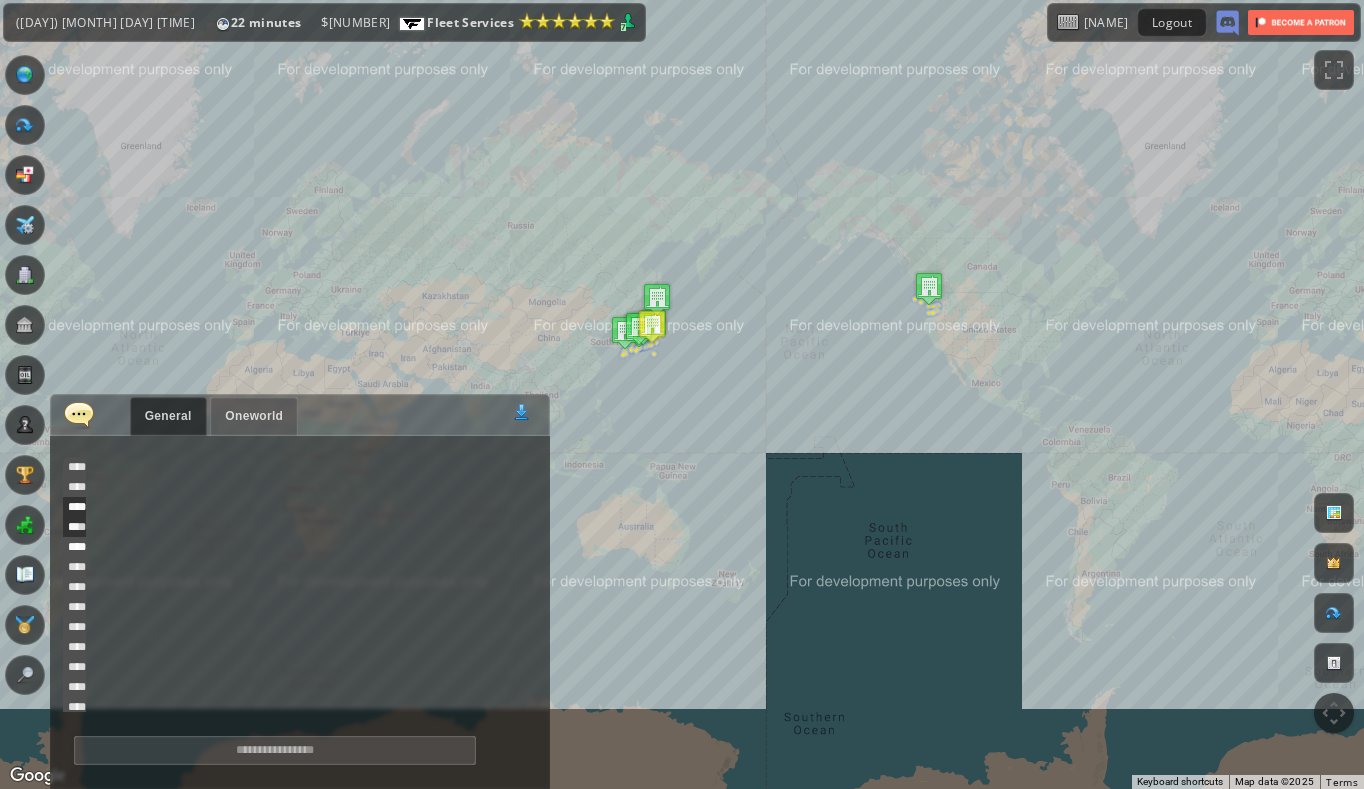 scroll, scrollTop: 340, scrollLeft: 0, axis: vertical 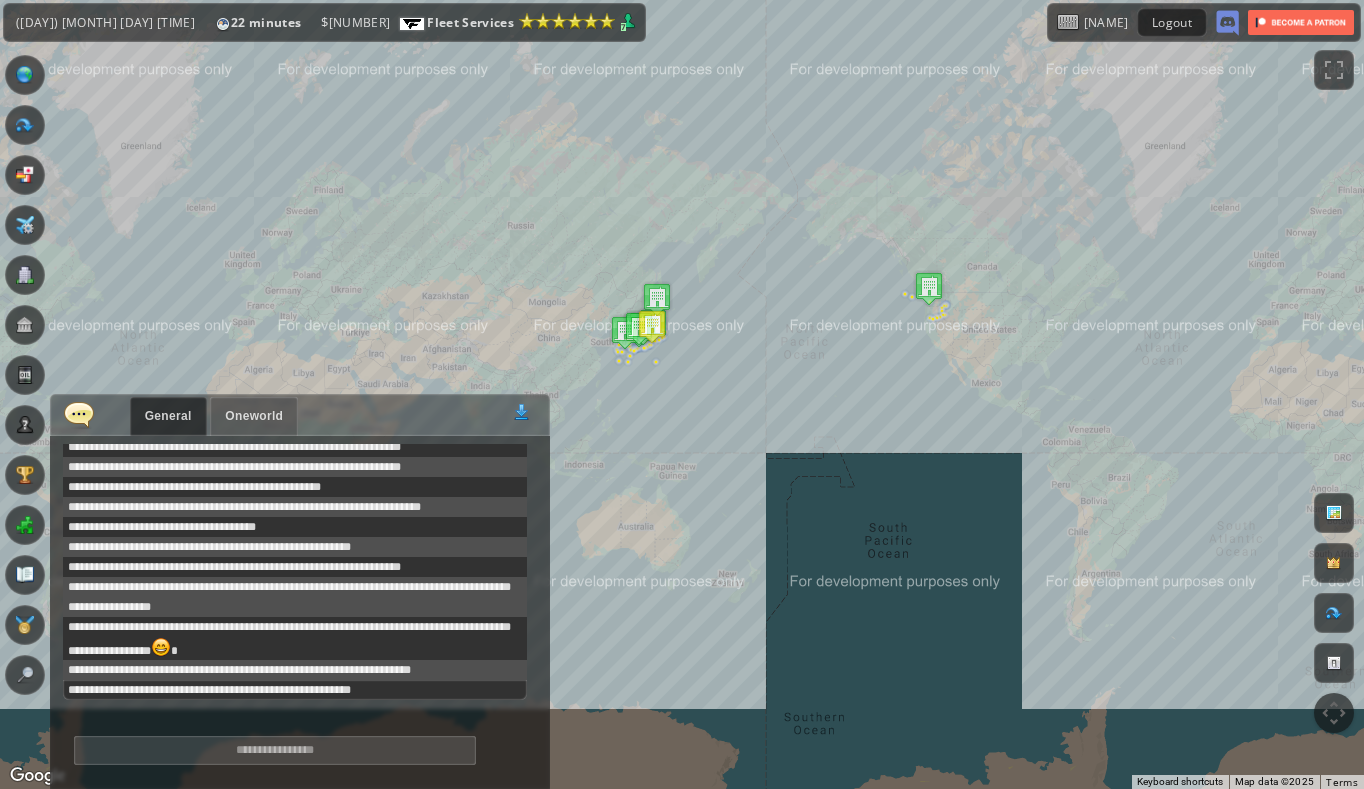 click at bounding box center [79, 414] 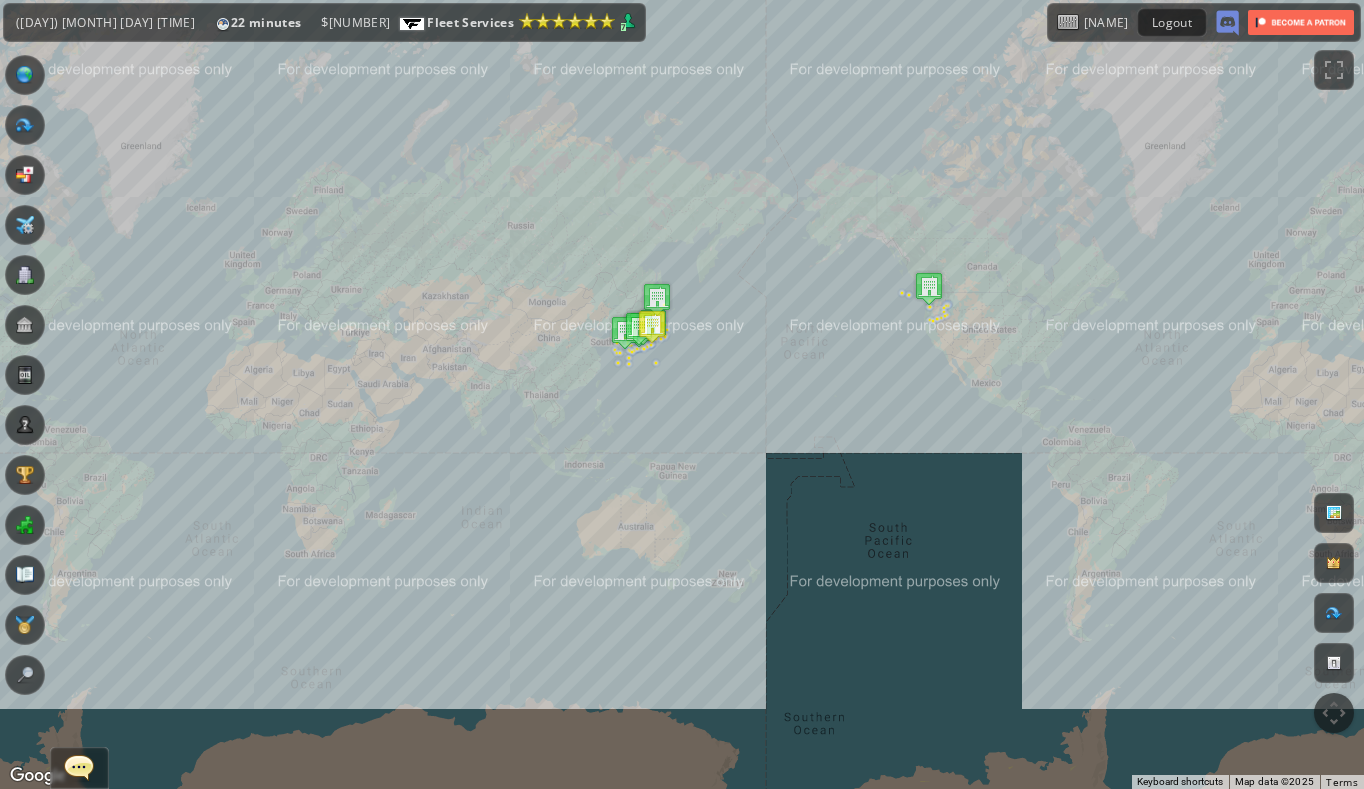 click at bounding box center (25, 375) 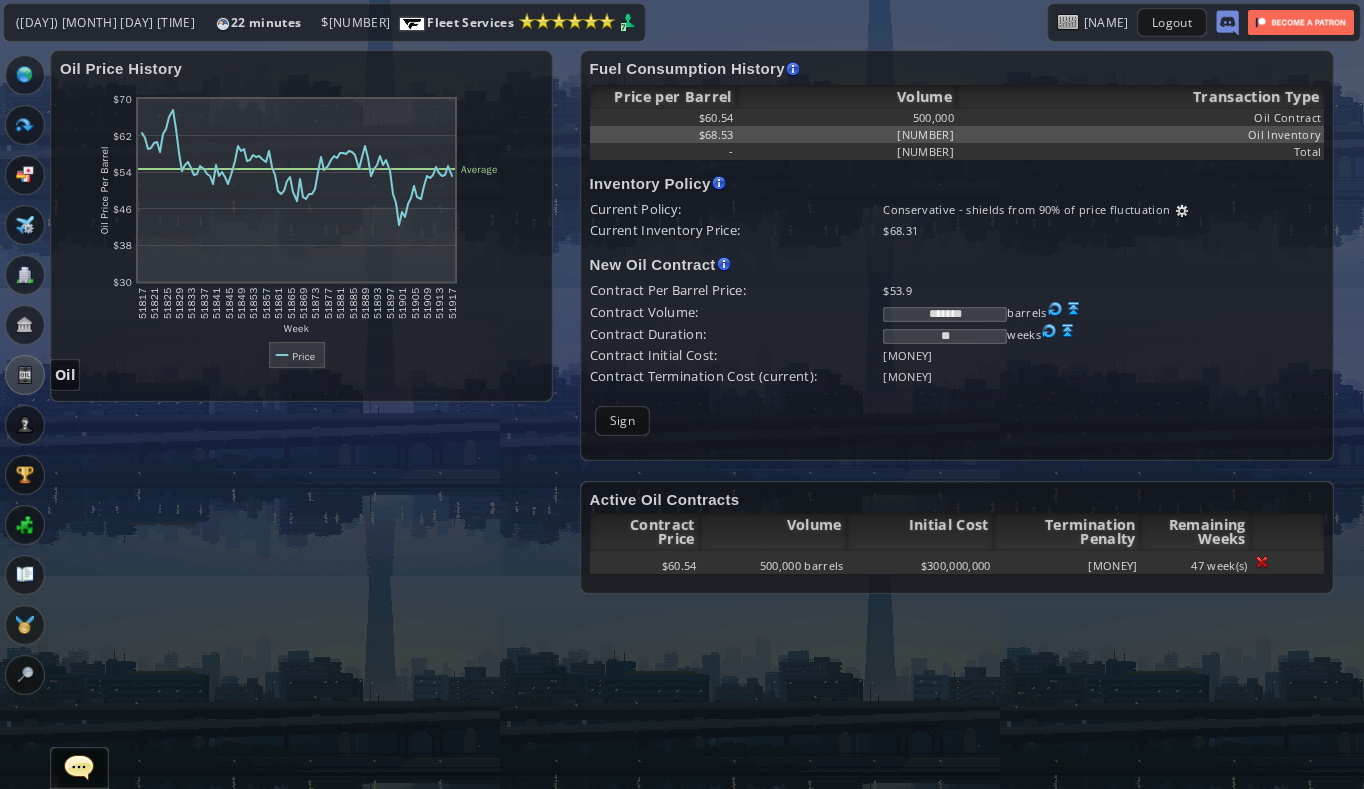 click on "*******" at bounding box center (945, 314) 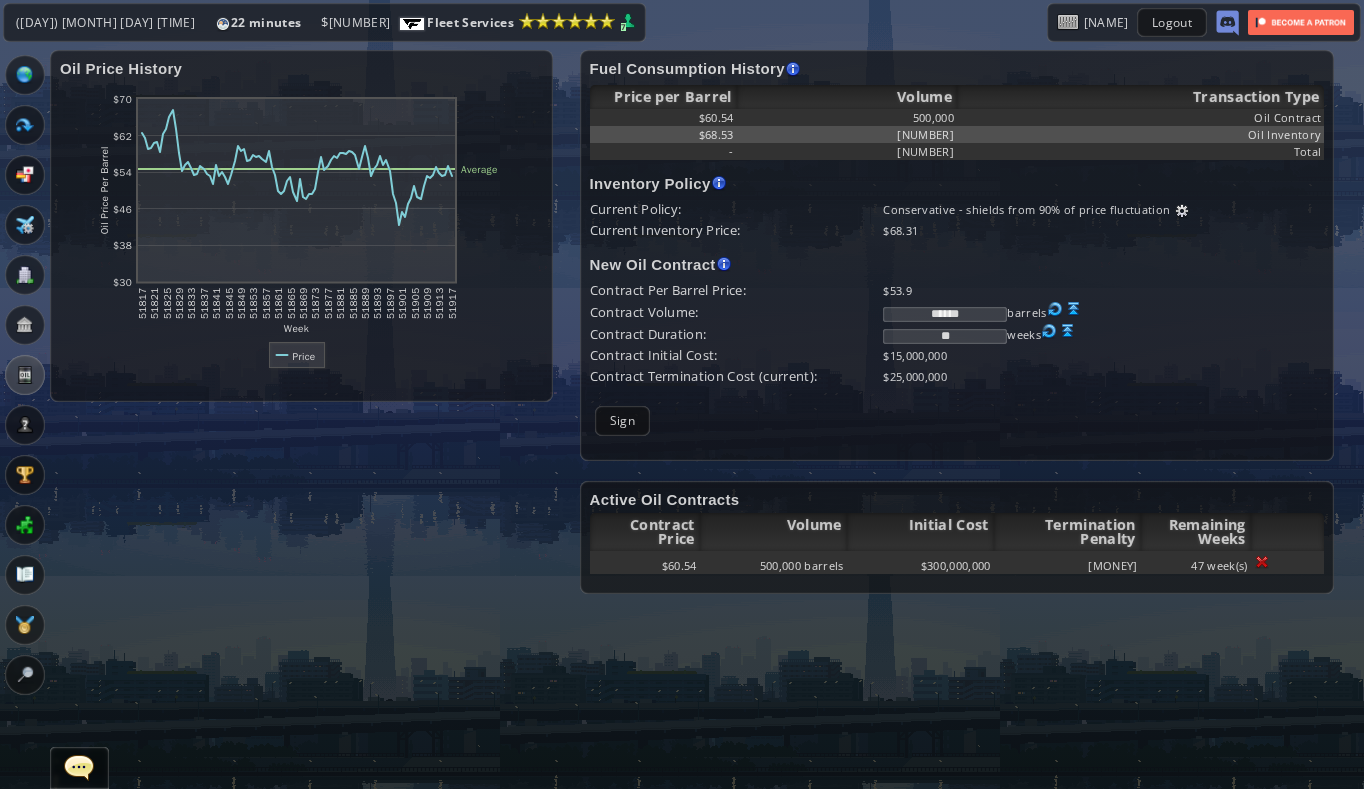 type on "******" 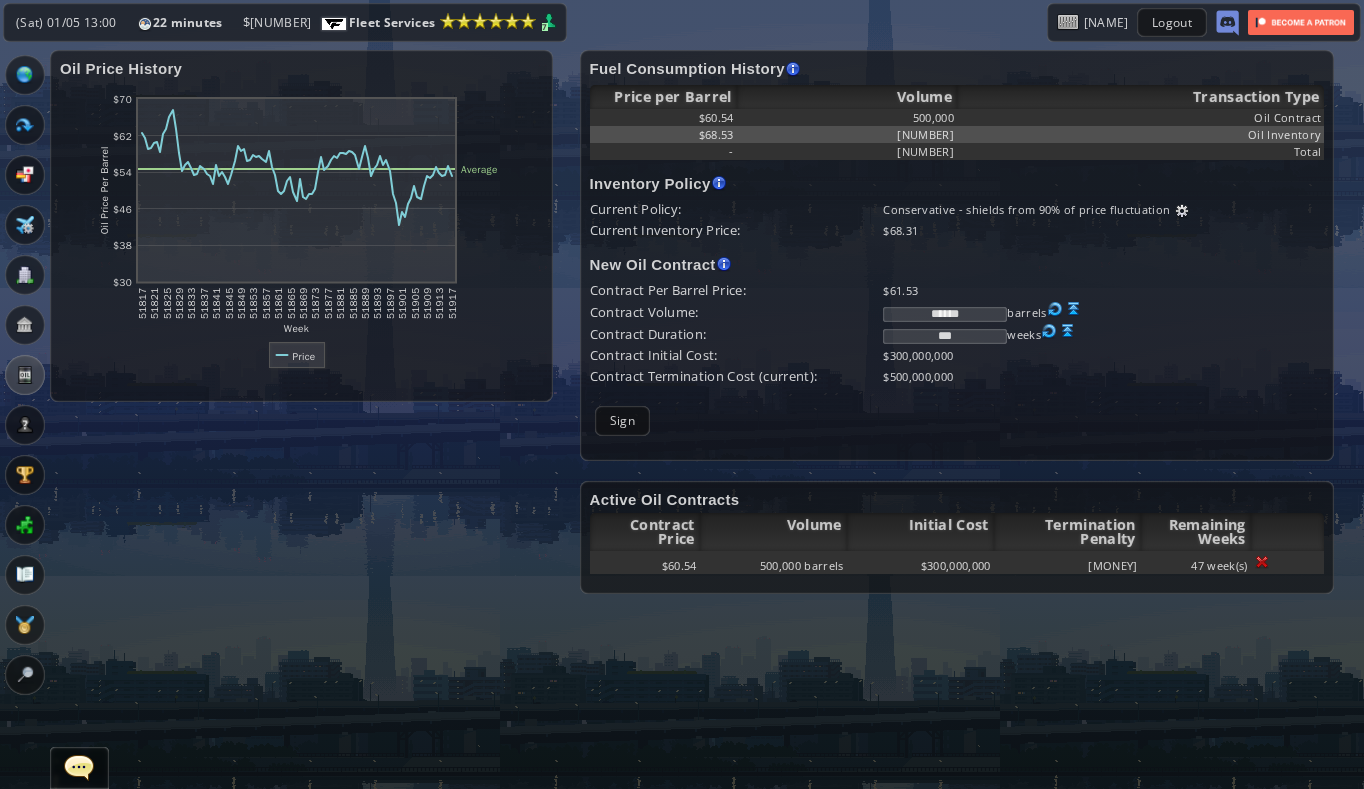 type on "***" 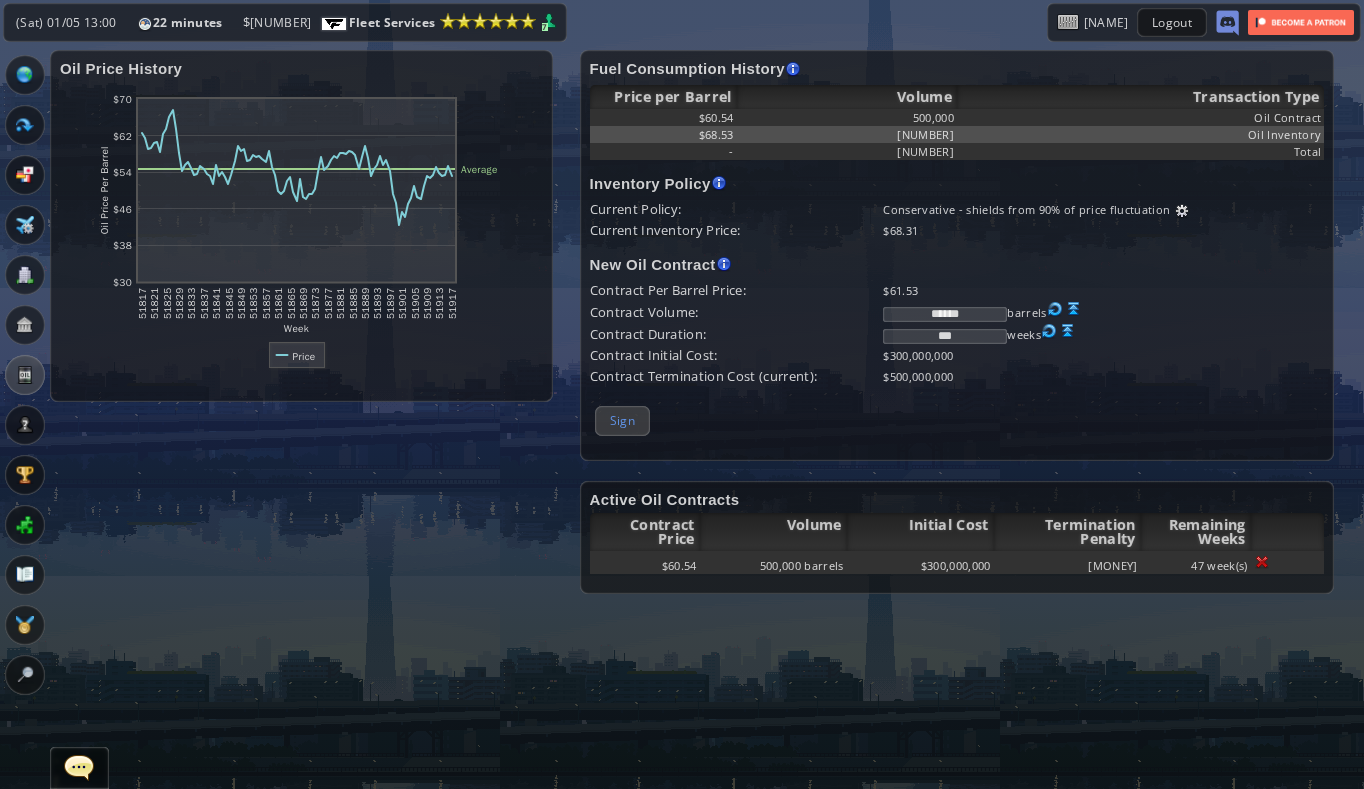click on "Sign" at bounding box center (622, 420) 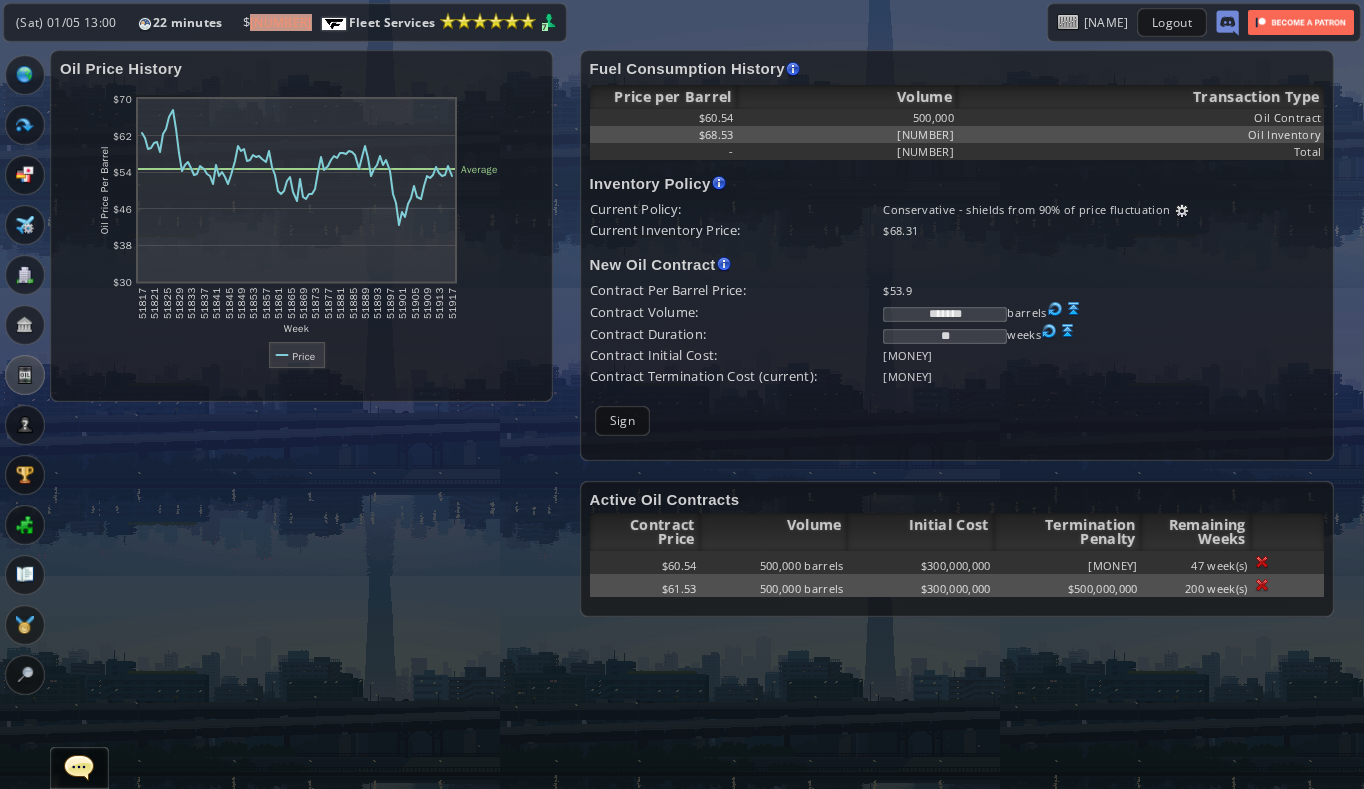 click on "*******" at bounding box center (945, 314) 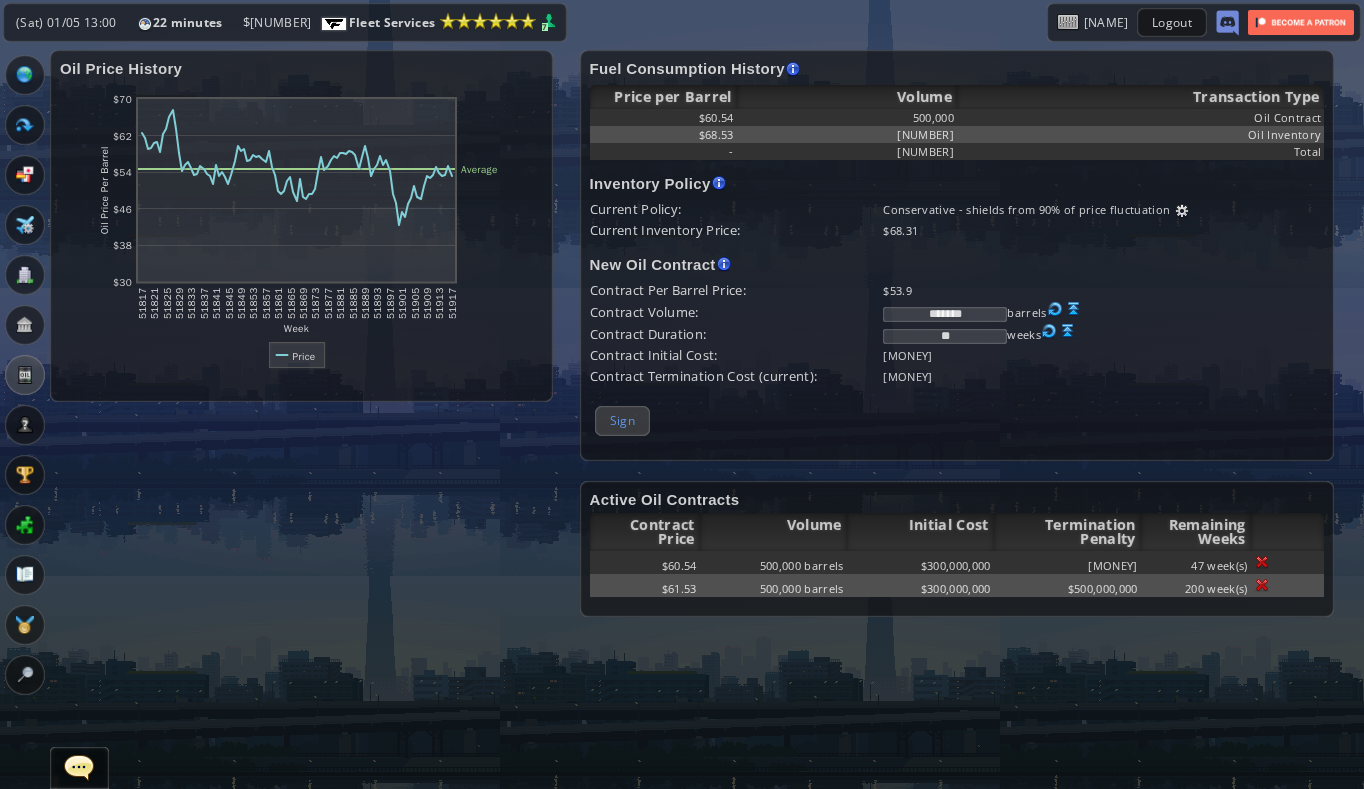 click on "Sign" at bounding box center [622, 420] 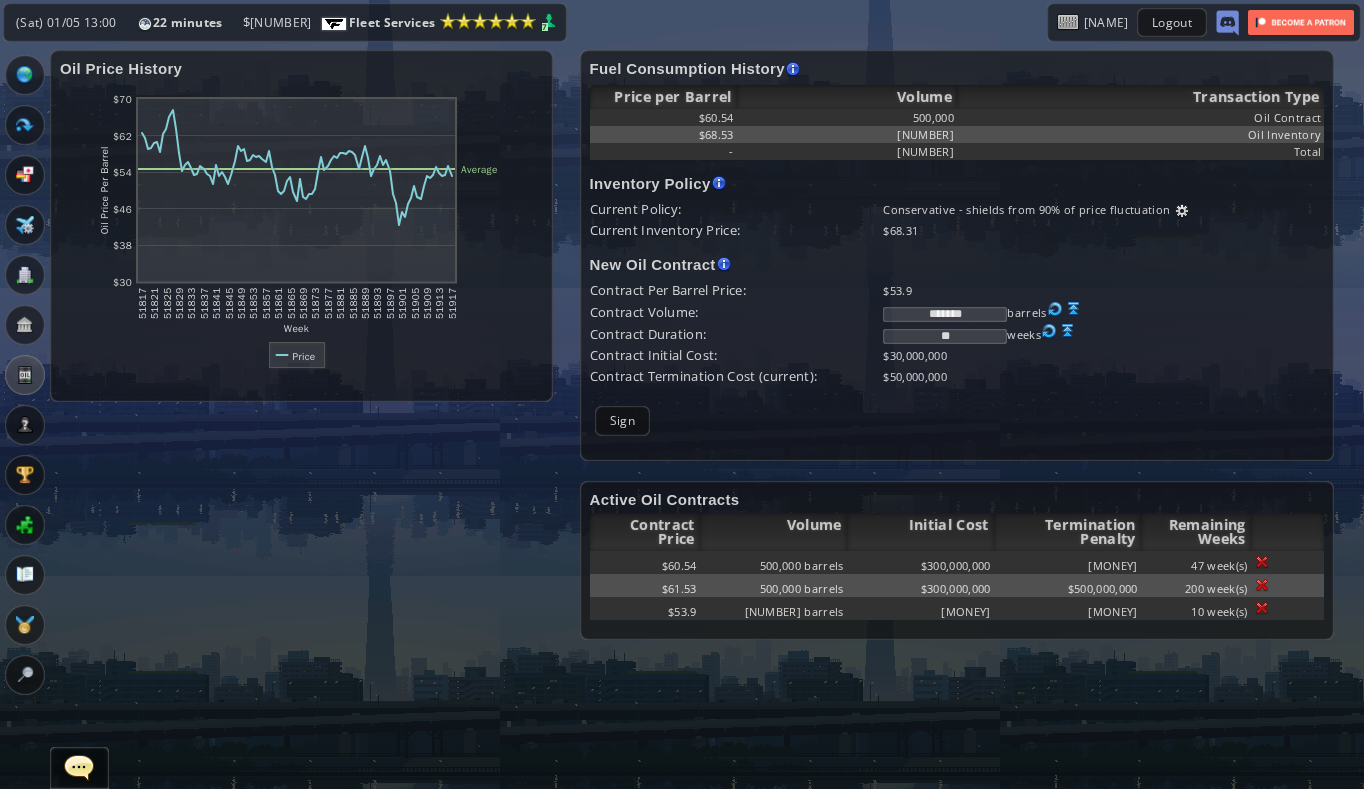 click on "*******" at bounding box center [945, 314] 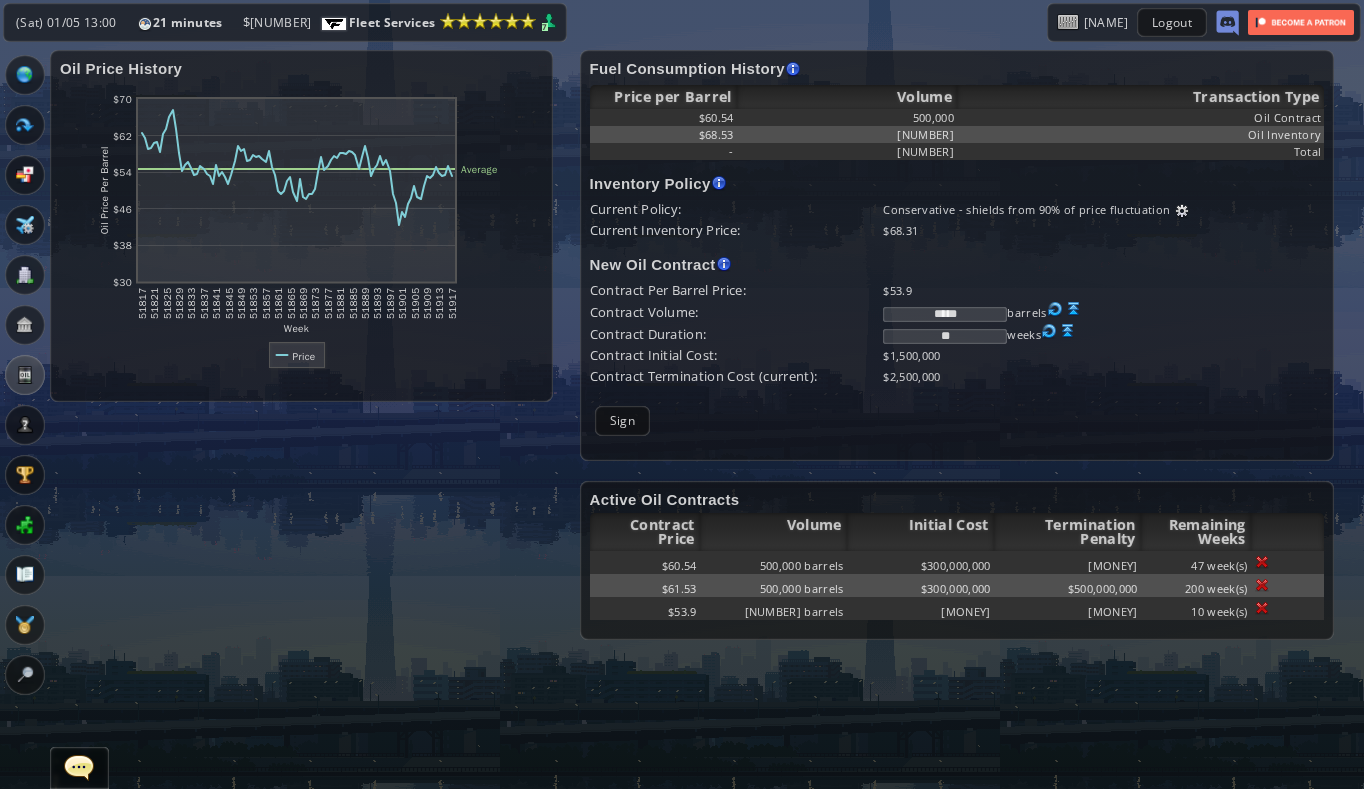 type on "*****" 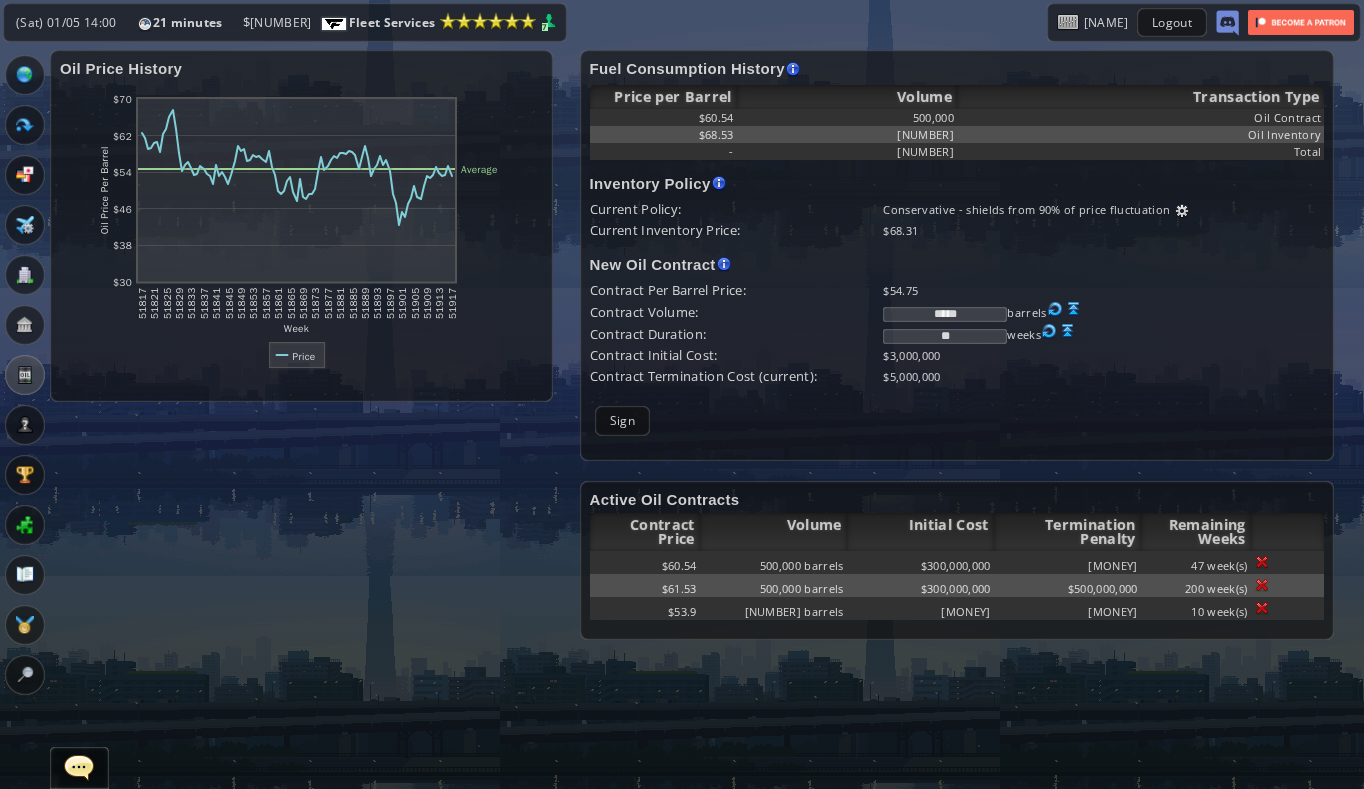 type on "**" 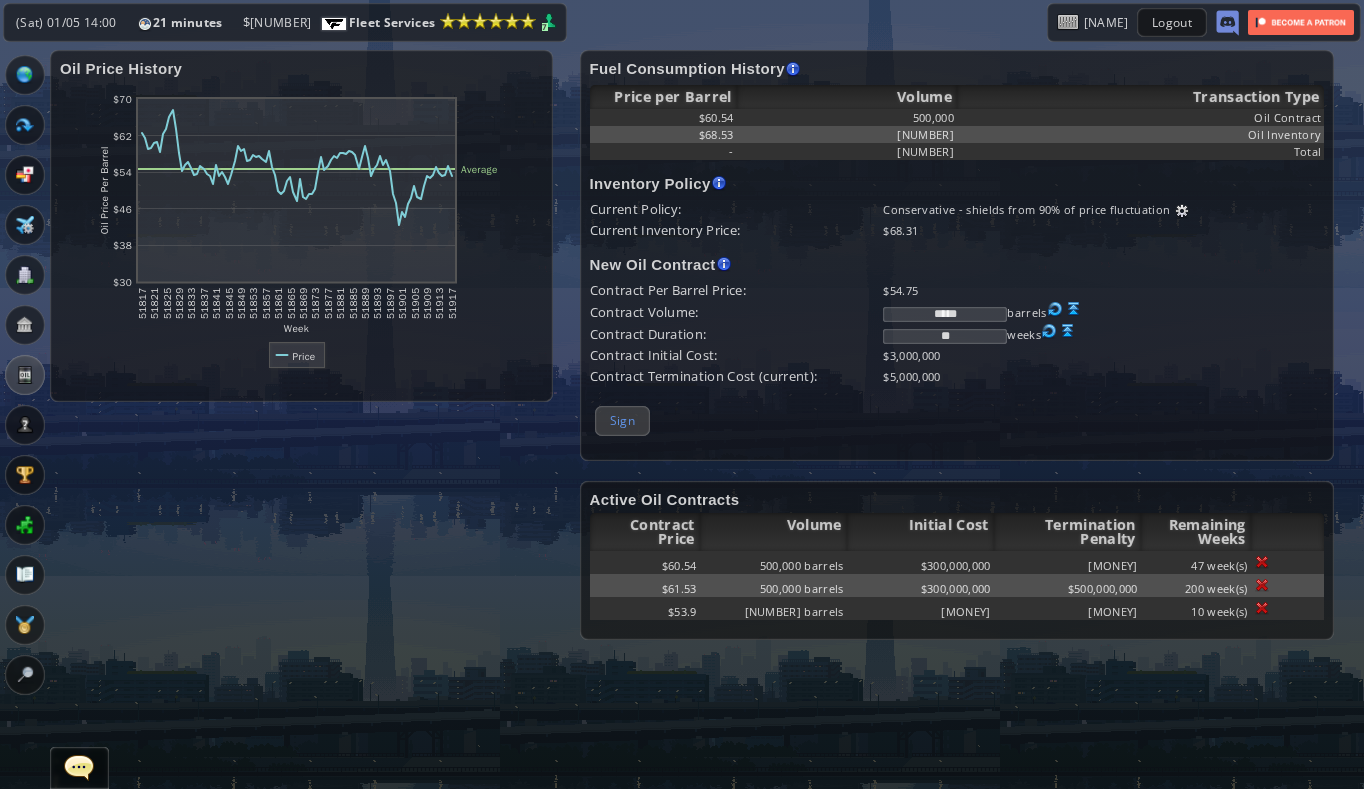 click on "Sign" at bounding box center [622, 420] 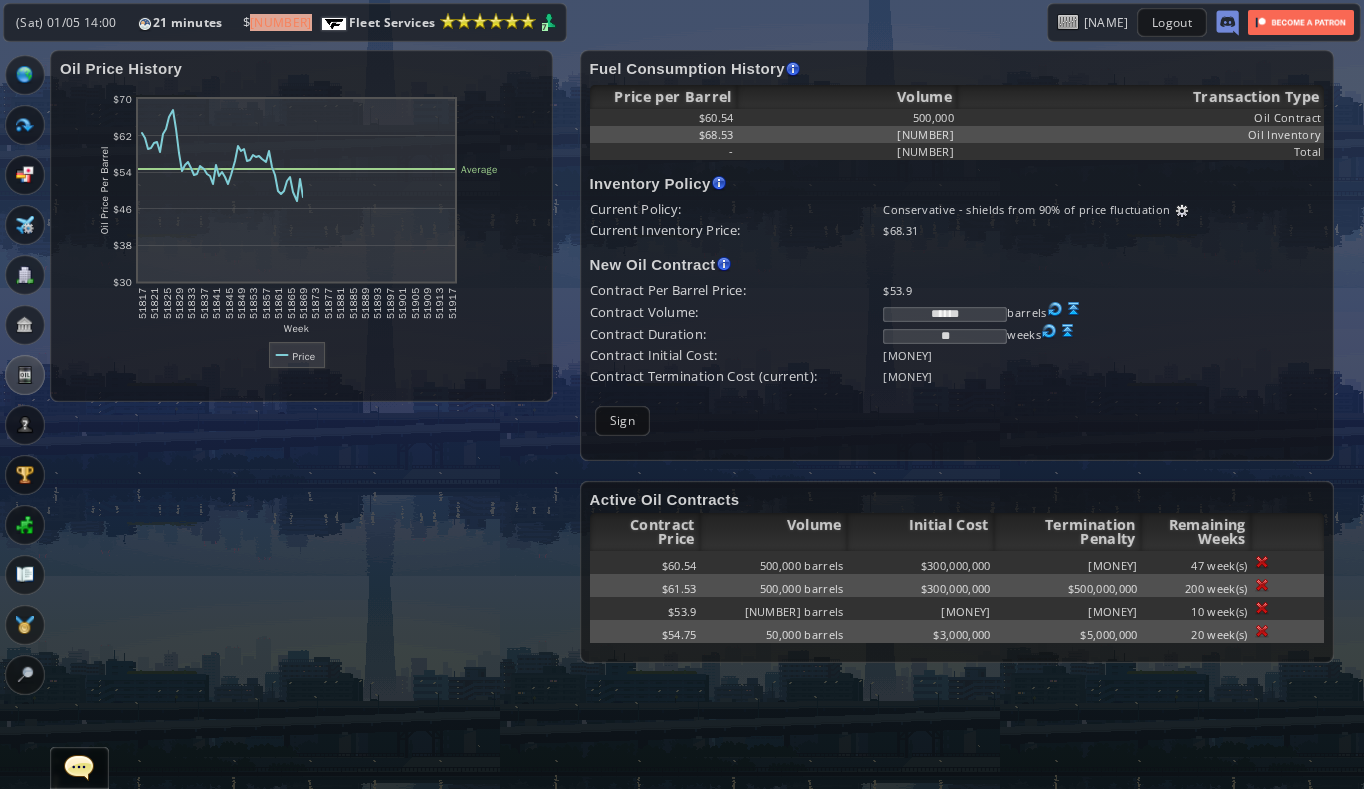 click at bounding box center (25, 275) 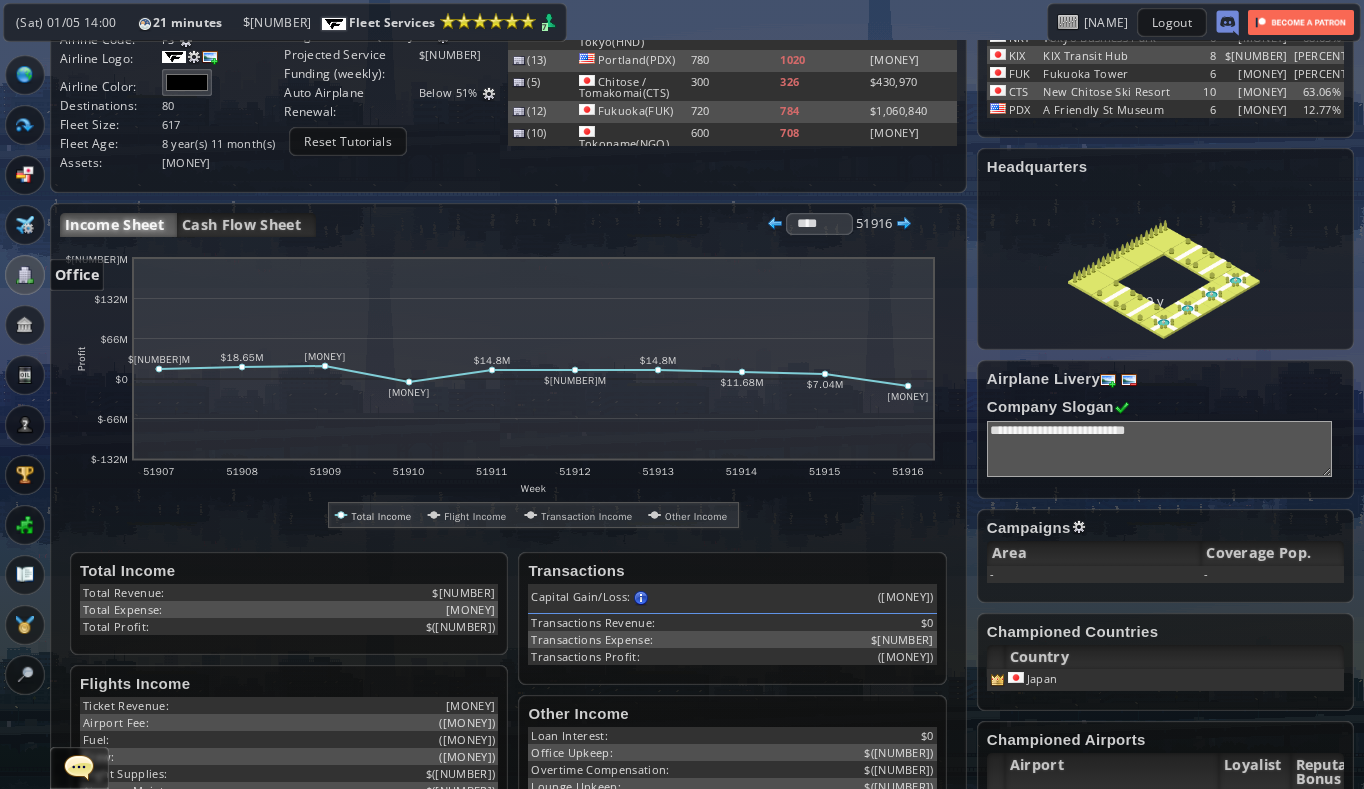 scroll, scrollTop: 0, scrollLeft: 0, axis: both 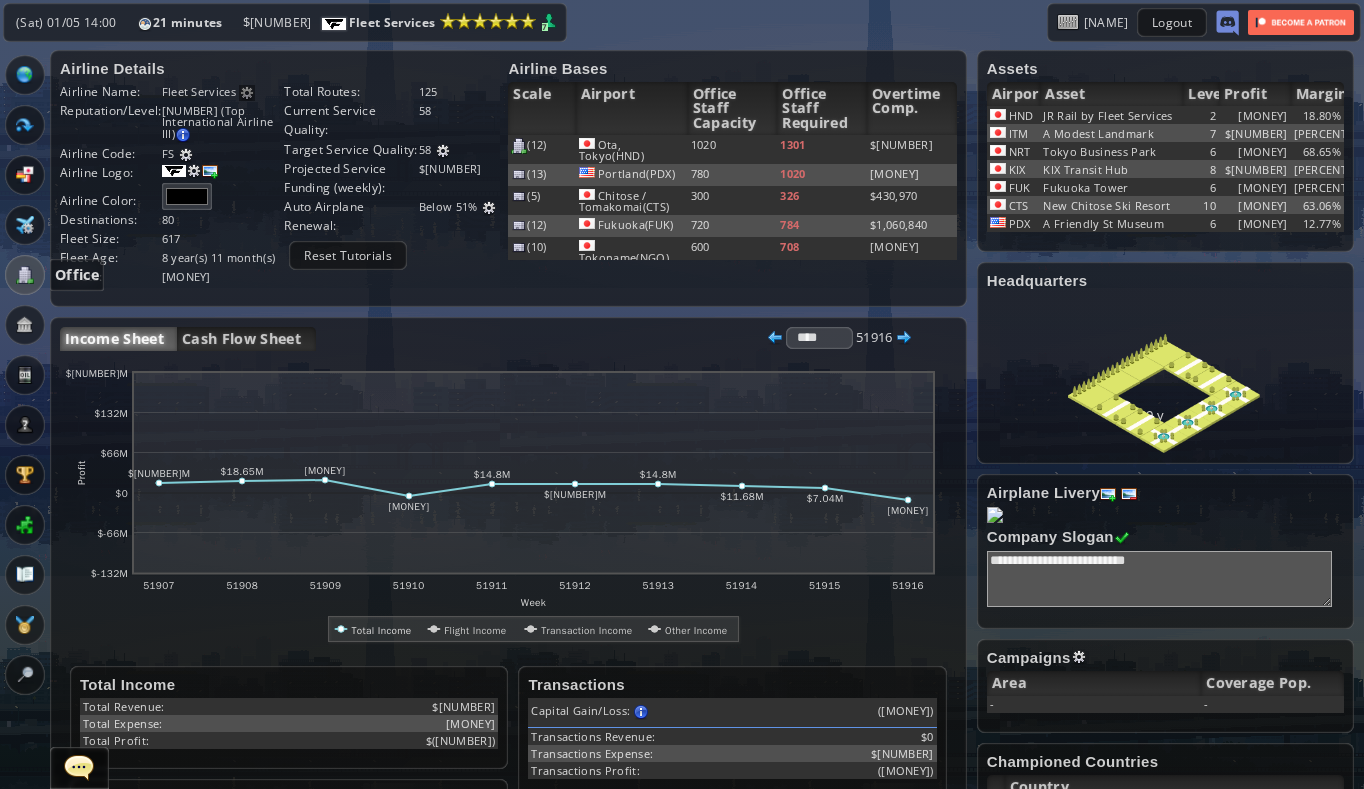 click at bounding box center (25, 125) 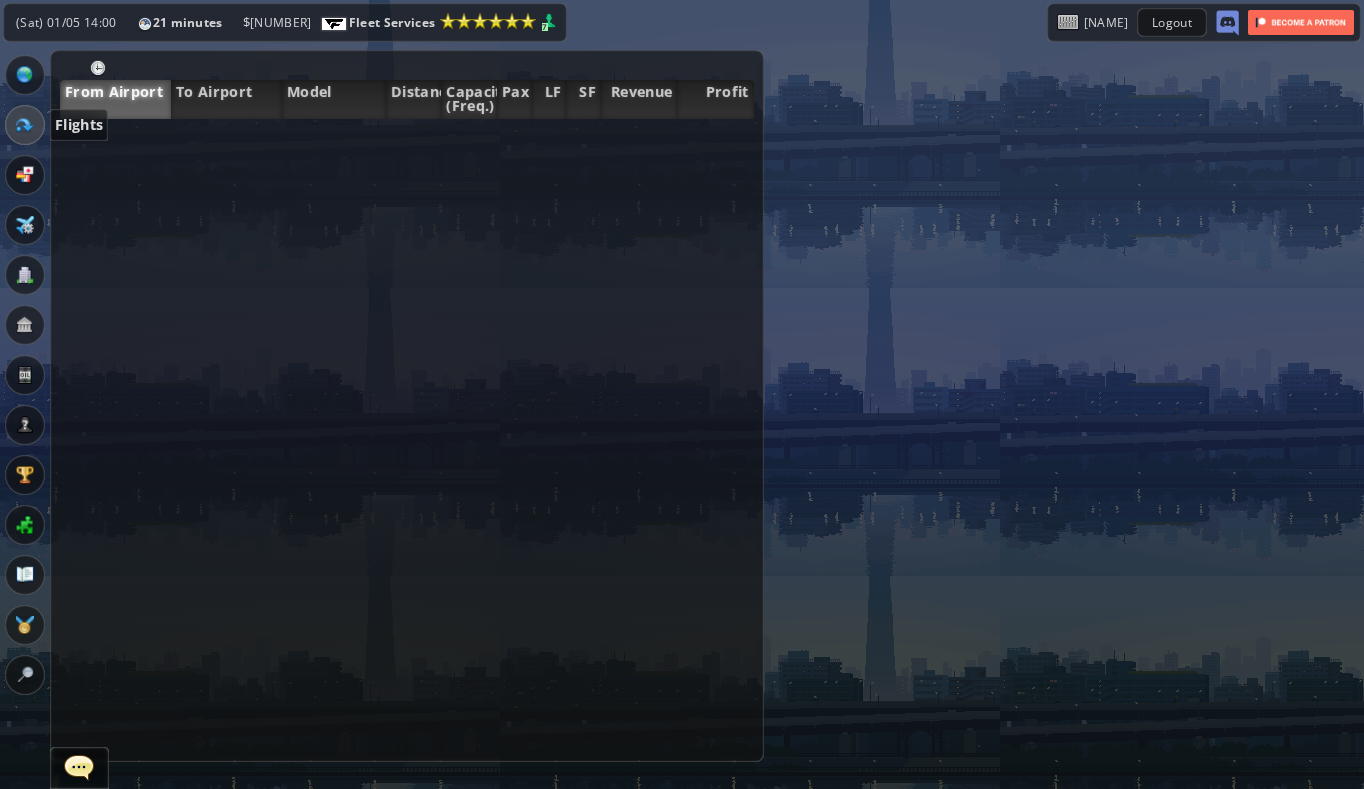 click on "From Airport
To Airport
Model
Distance
Capacity (Freq.)
Pax
LF
SF
Revenue
Profit
No flights yet
First build your Headquarters
Then select the Destination Airport from the world map
Current Details
From:
To:" at bounding box center [682, 414] 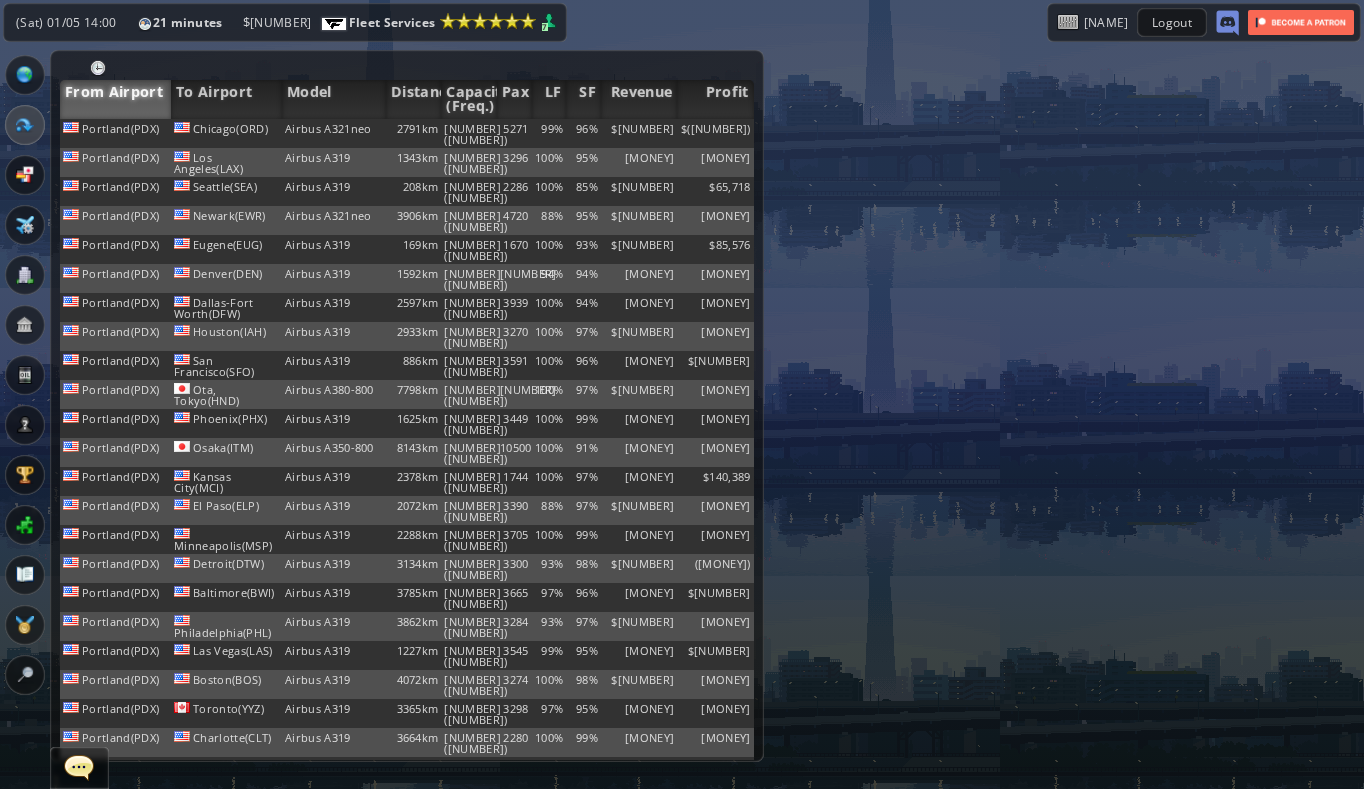 click at bounding box center (98, 68) 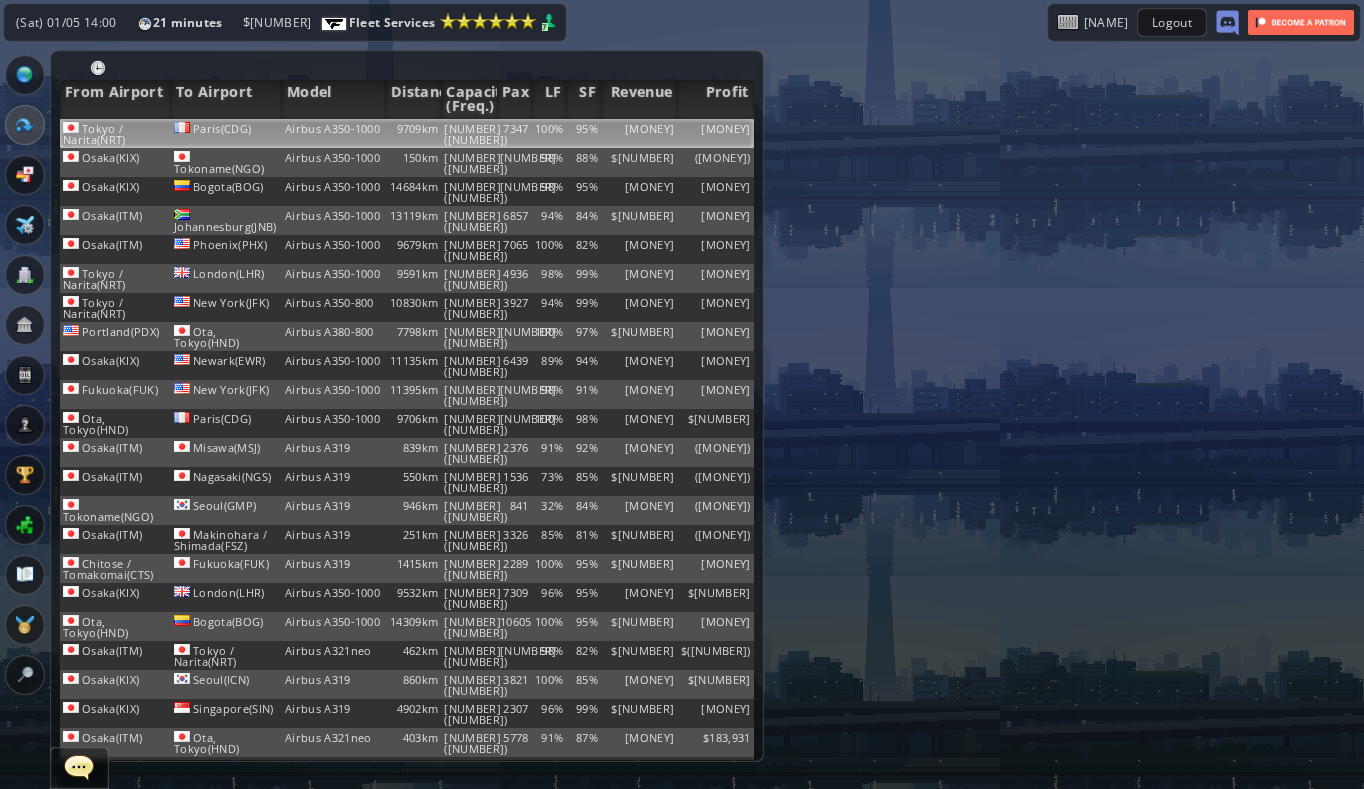 click on "Tokyo / Narita(NRT)" at bounding box center [115, 133] 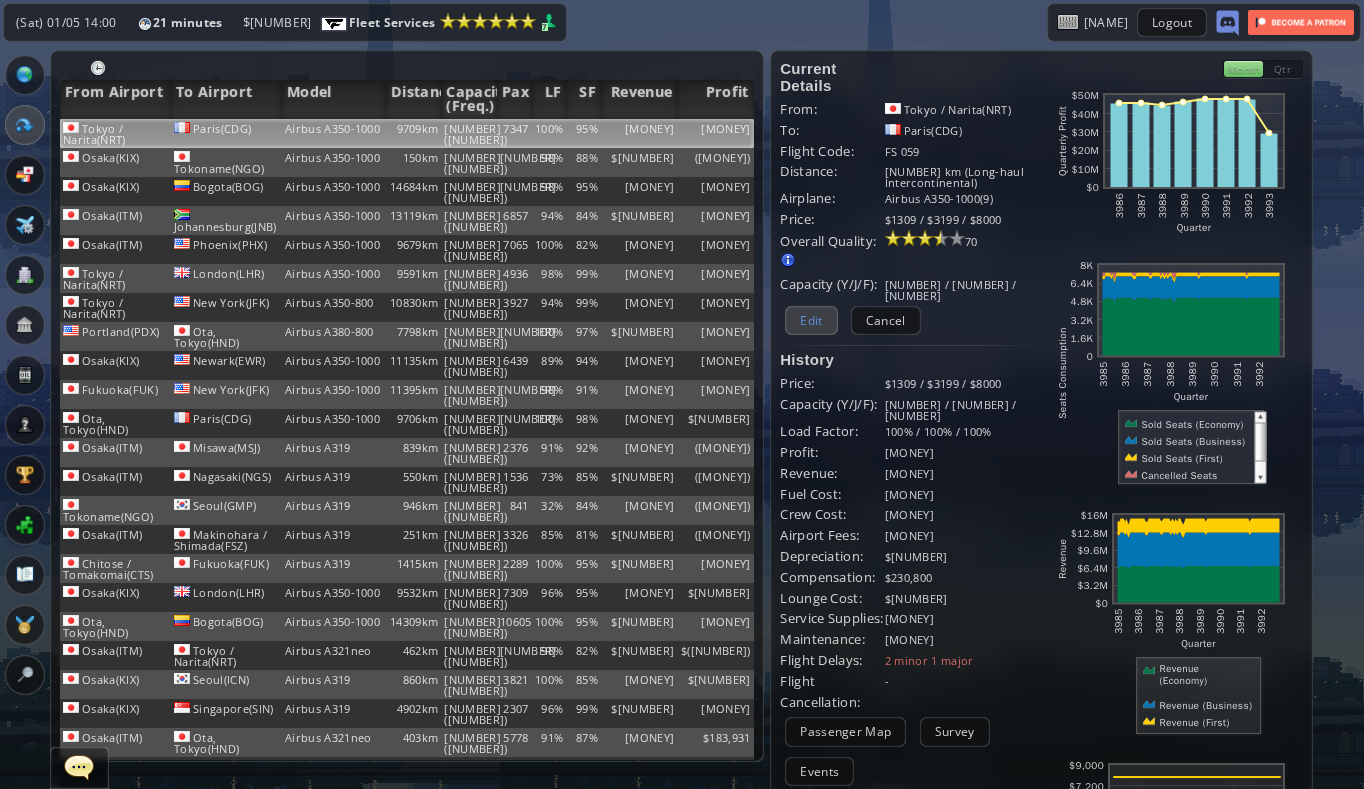 click on "Edit" at bounding box center [811, 320] 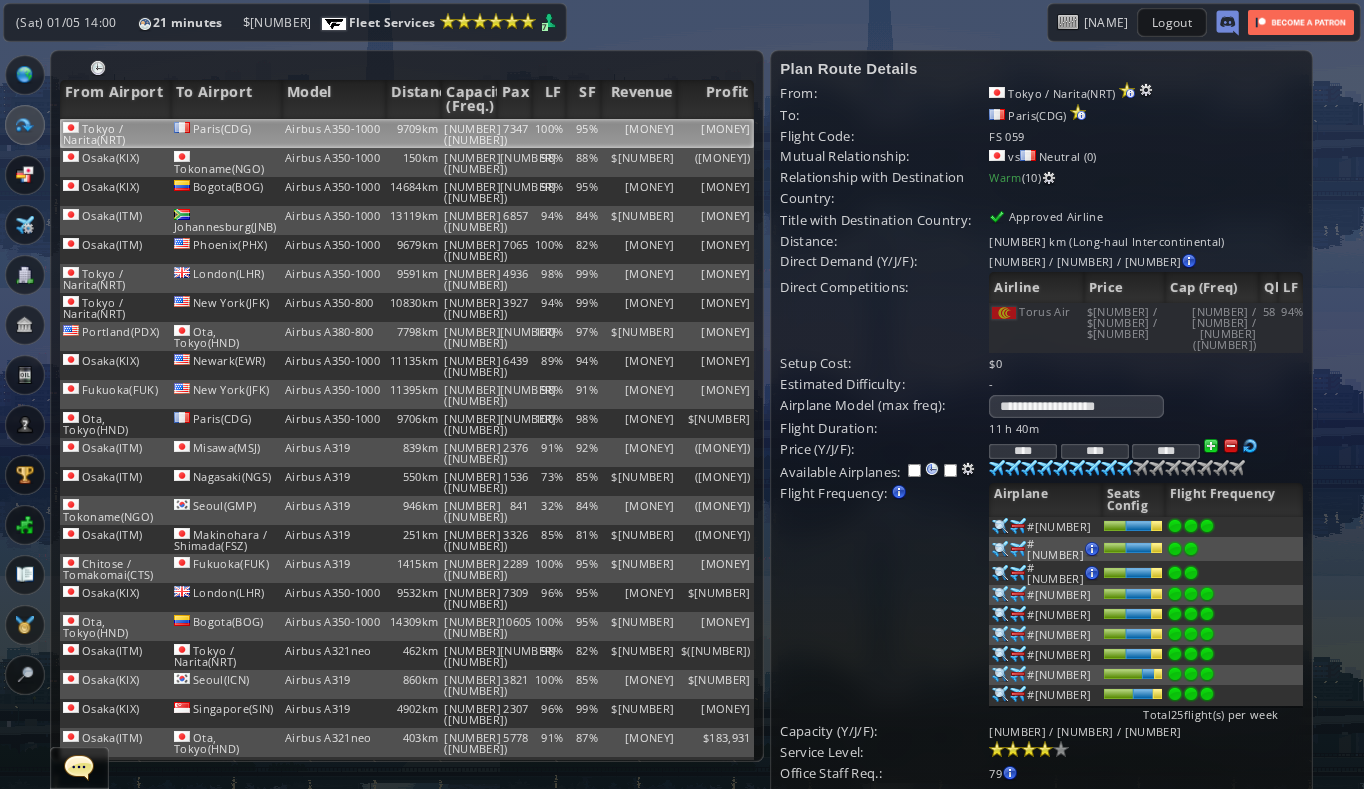 click at bounding box center (997, 468) 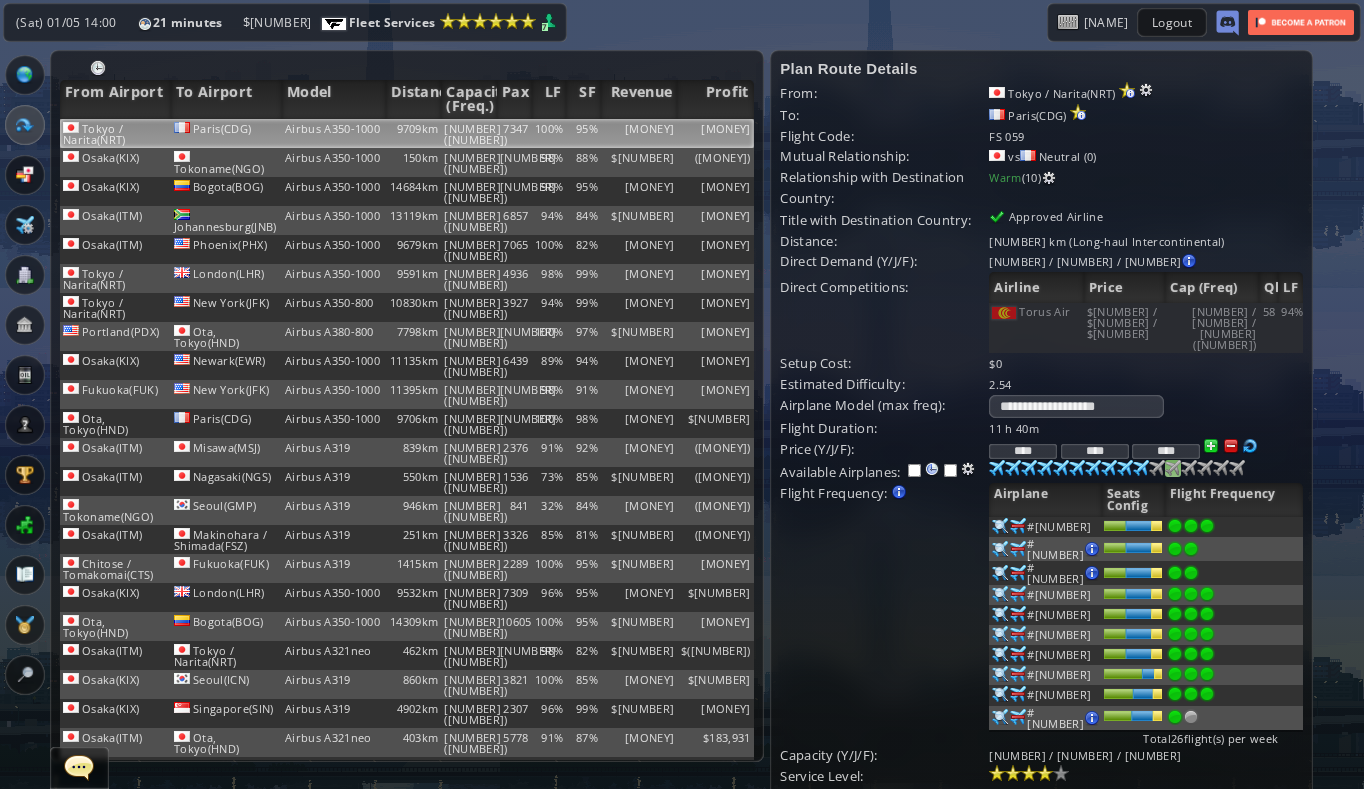click at bounding box center (997, 468) 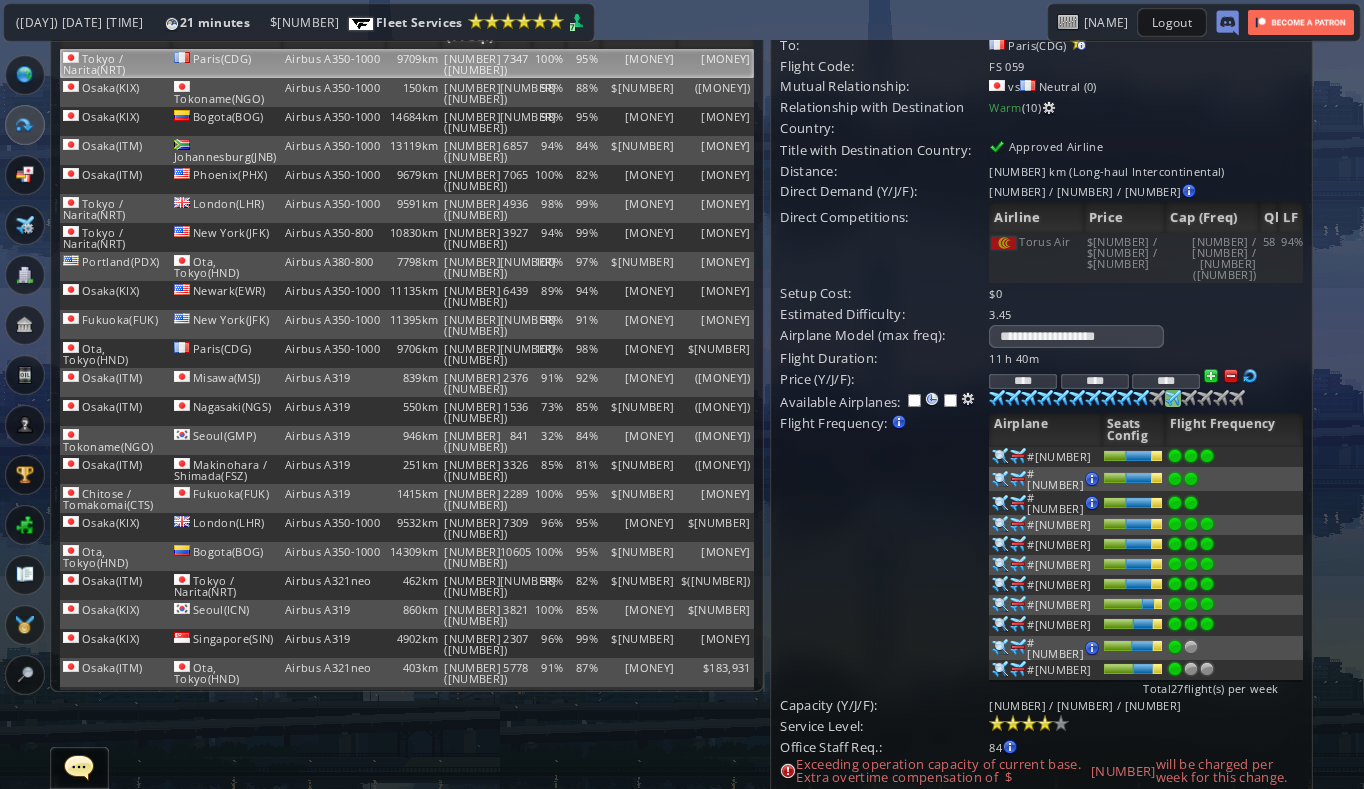 scroll, scrollTop: 109, scrollLeft: 0, axis: vertical 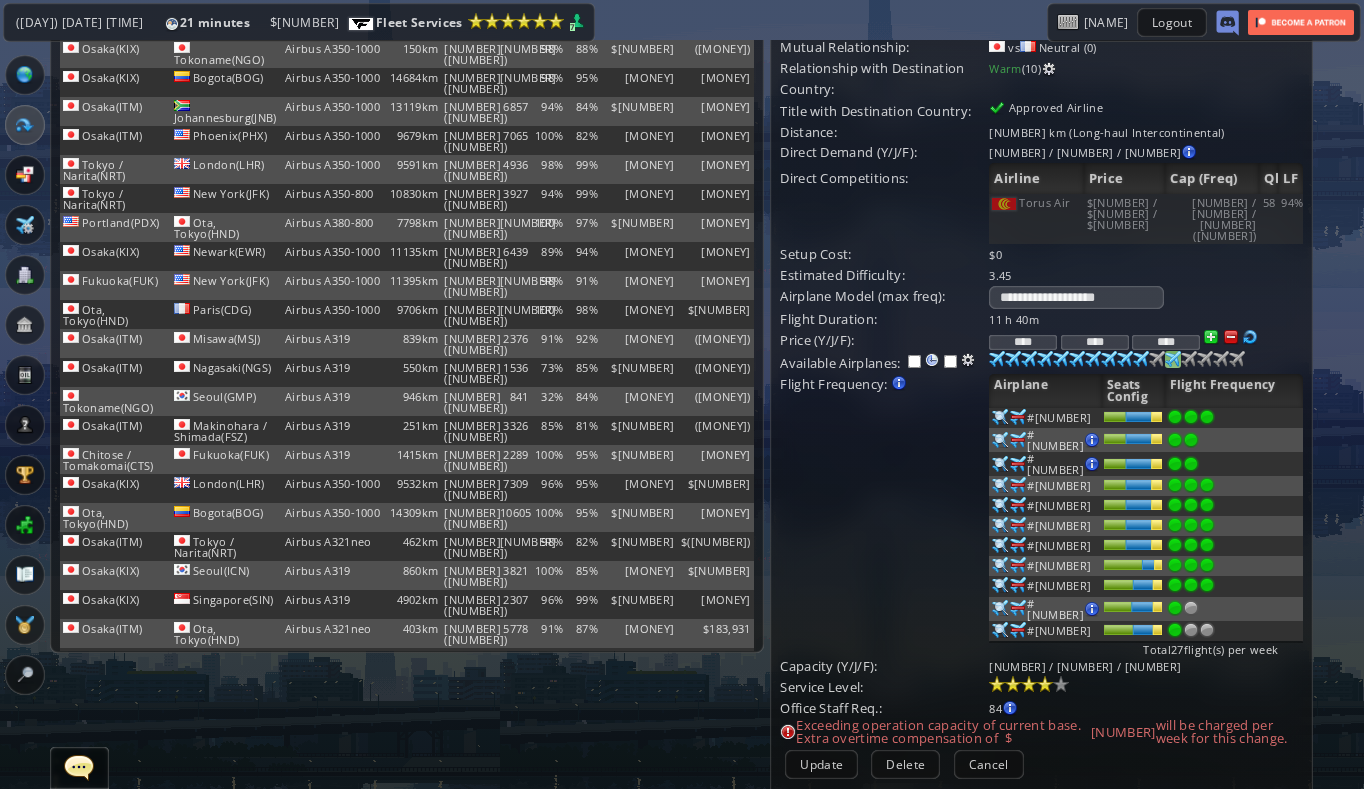 click at bounding box center [1207, 417] 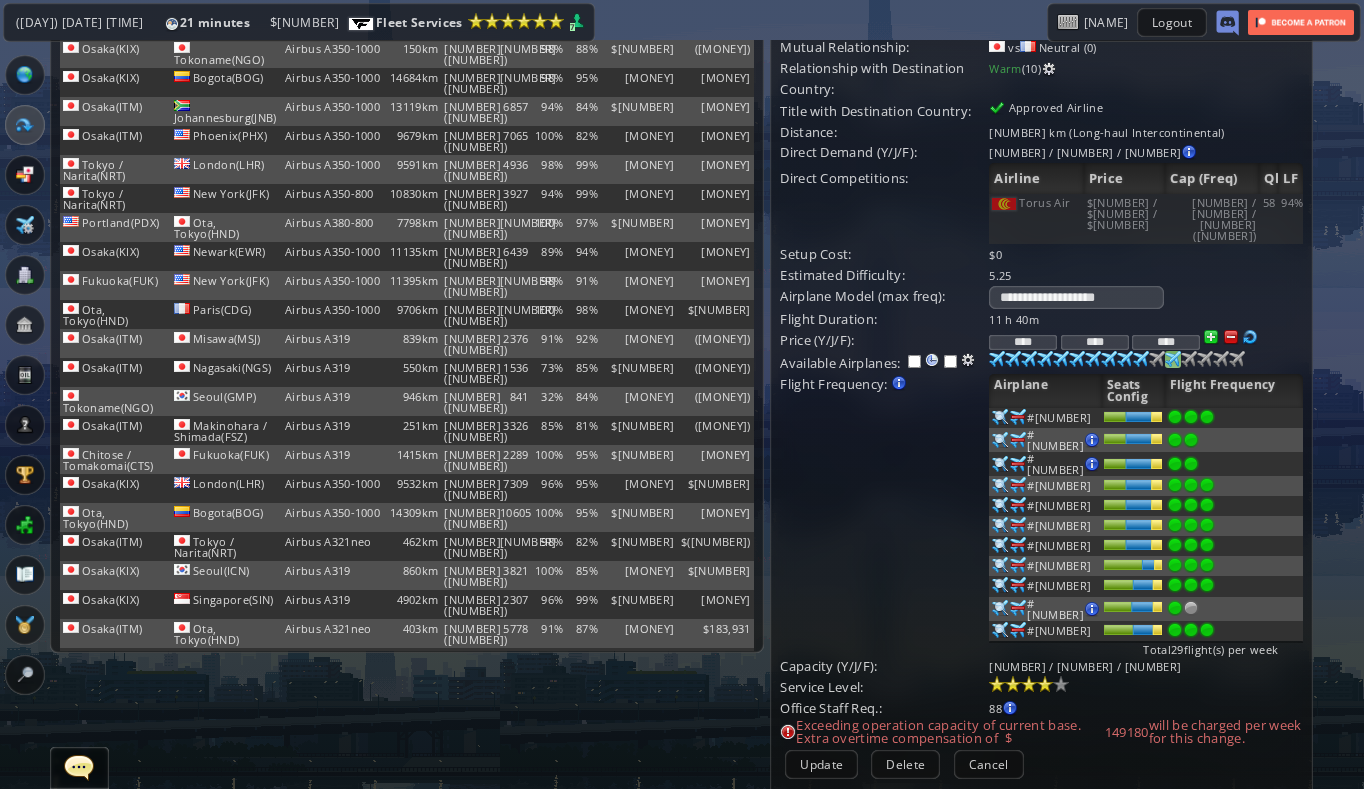 click at bounding box center (1000, 417) 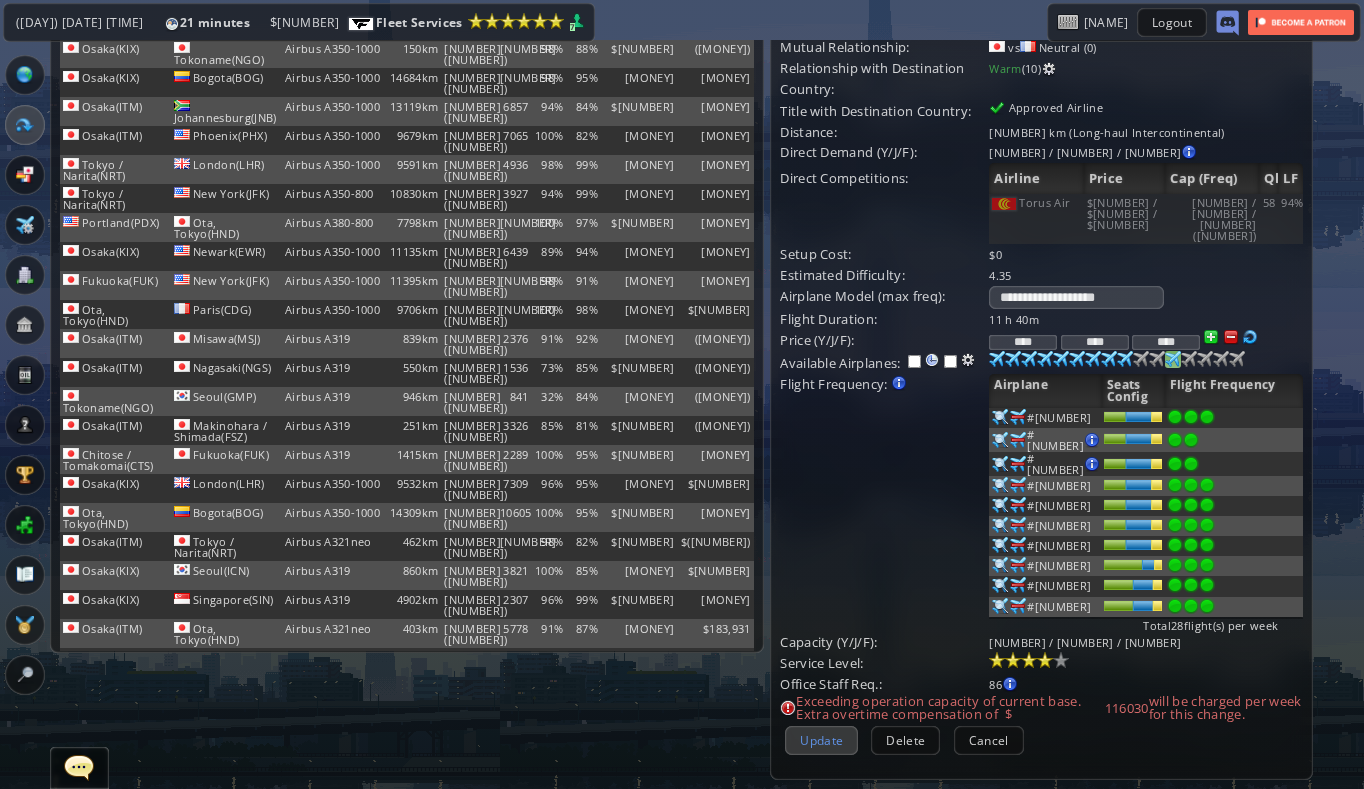 click on "Update" at bounding box center [821, 740] 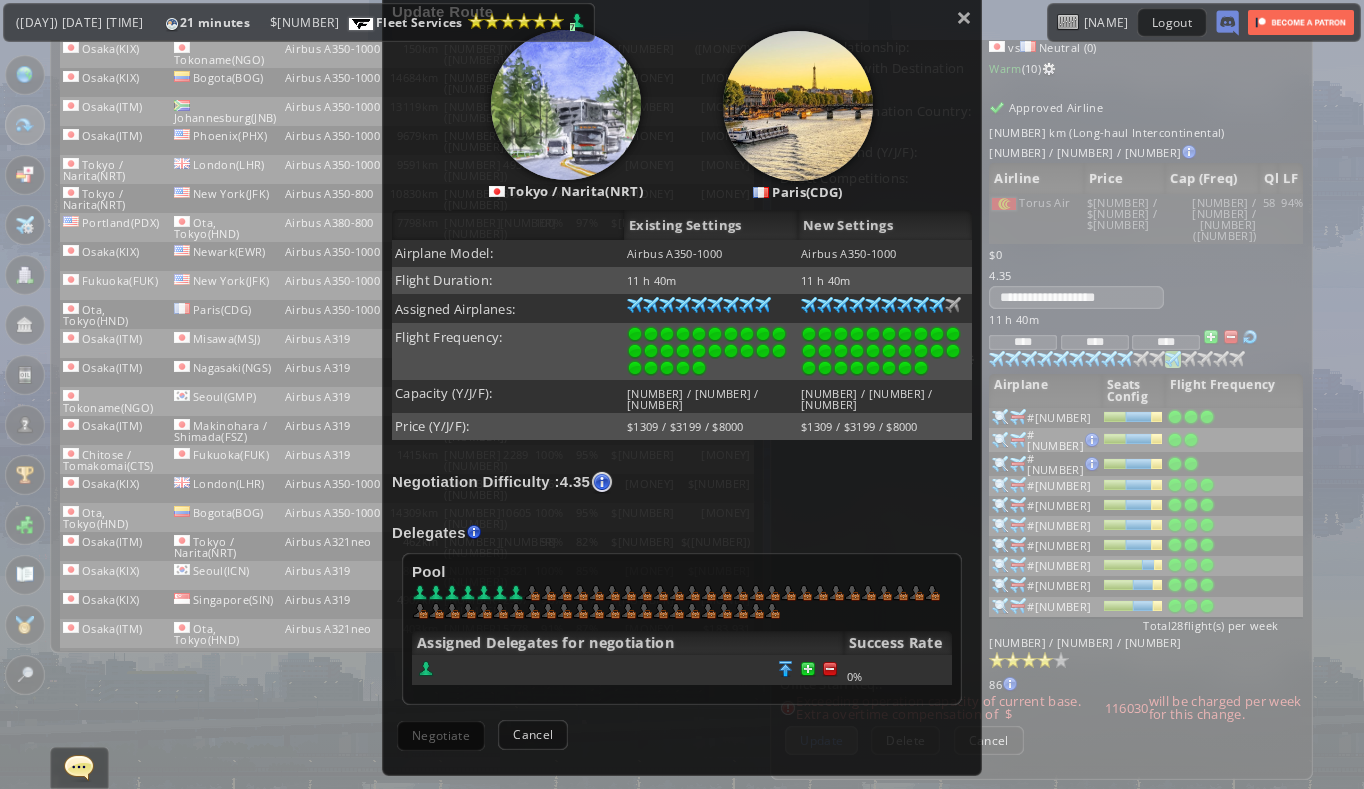 scroll, scrollTop: 312, scrollLeft: 0, axis: vertical 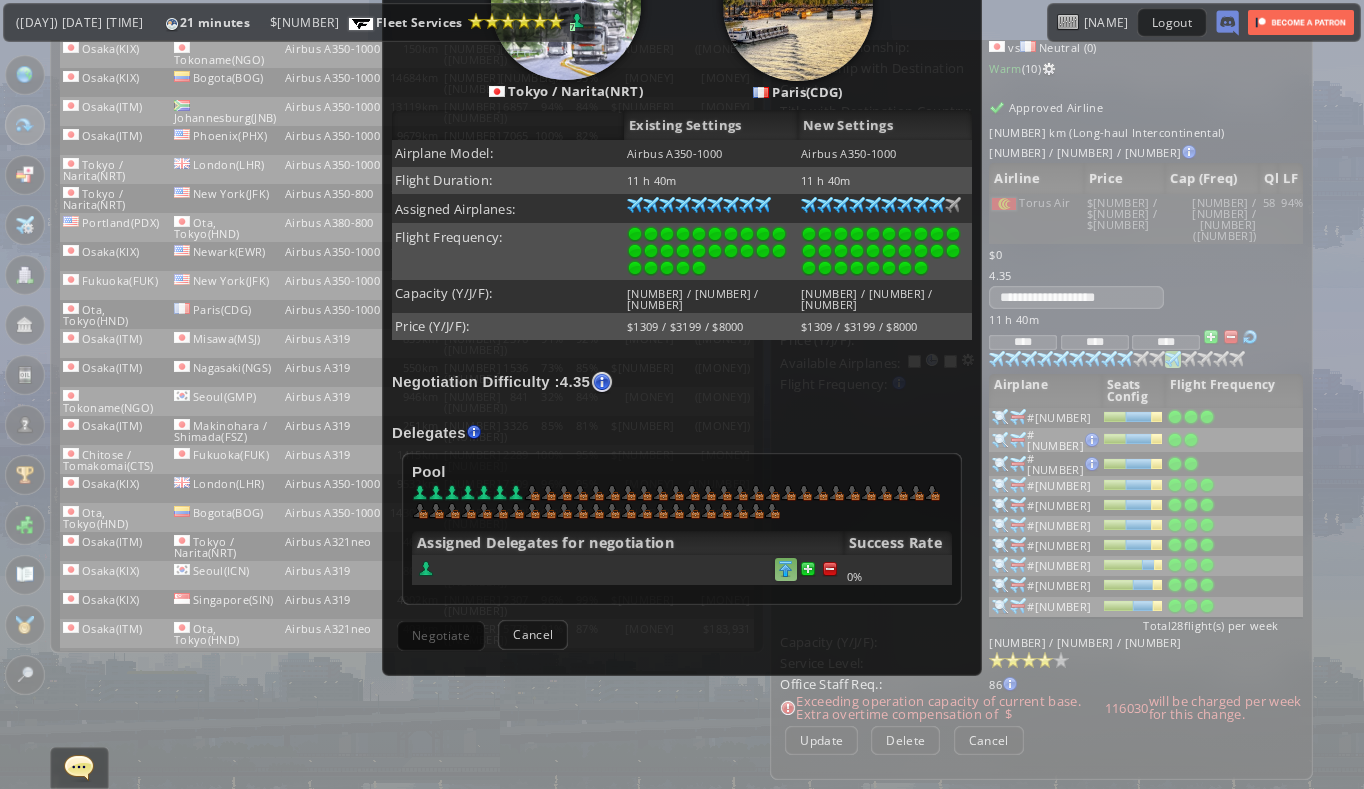 click at bounding box center (830, 569) 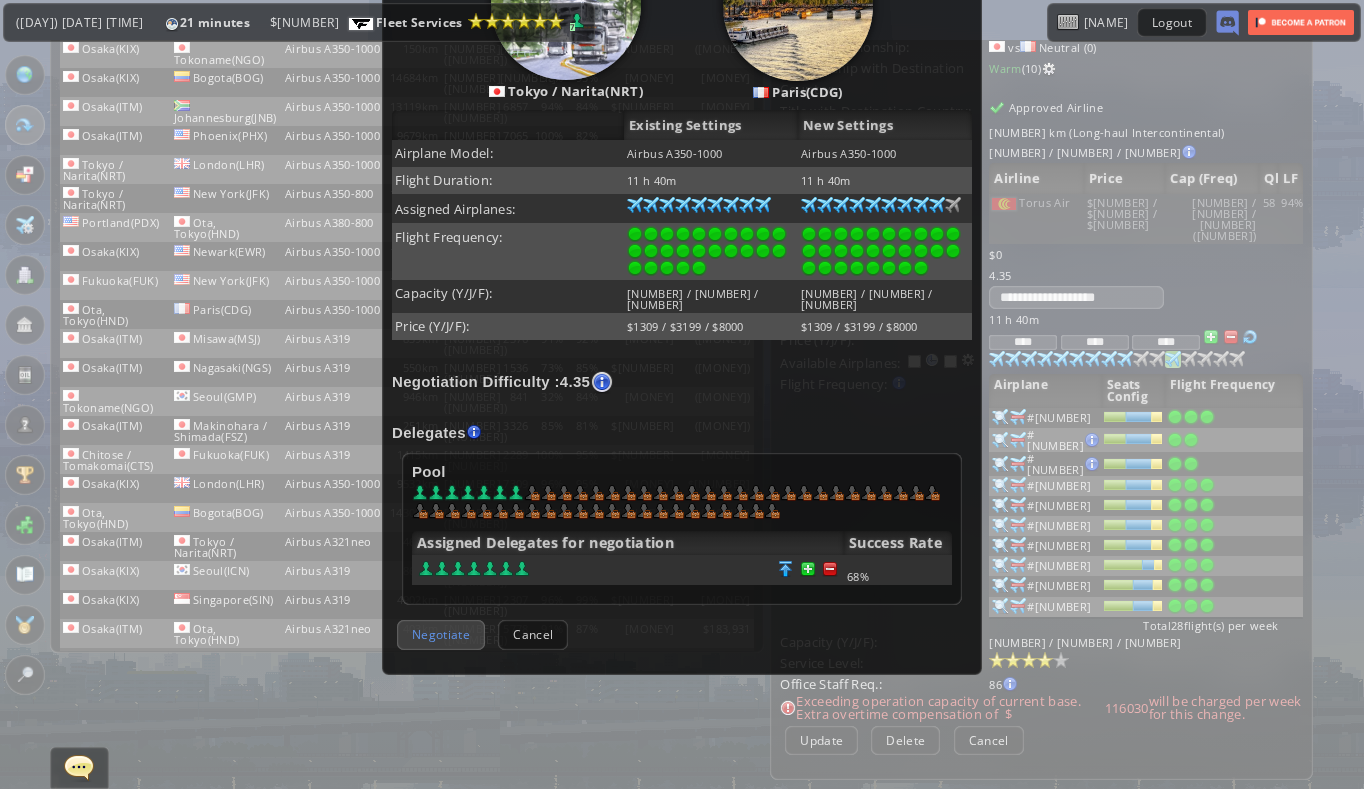 click on "Negotiate" at bounding box center (441, 634) 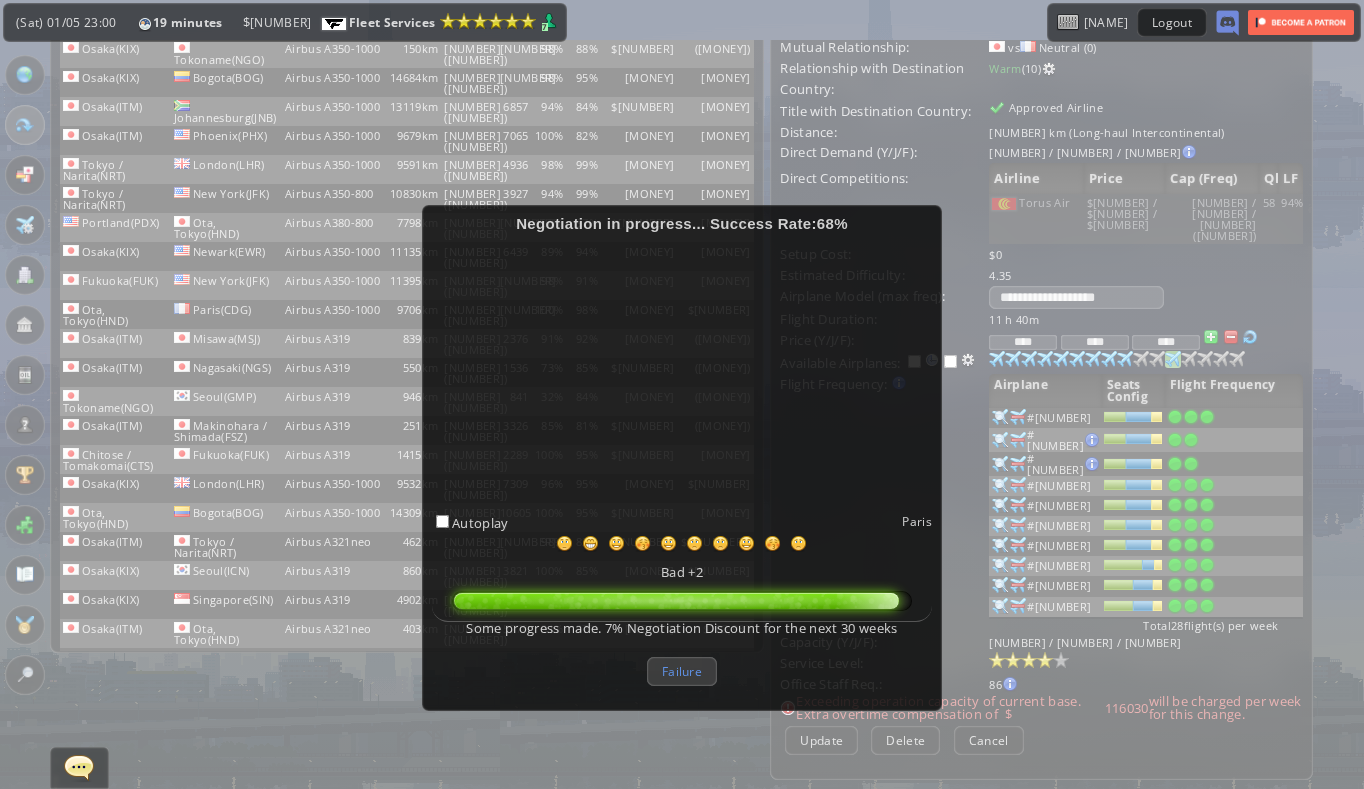 click on "Failure" at bounding box center (682, 671) 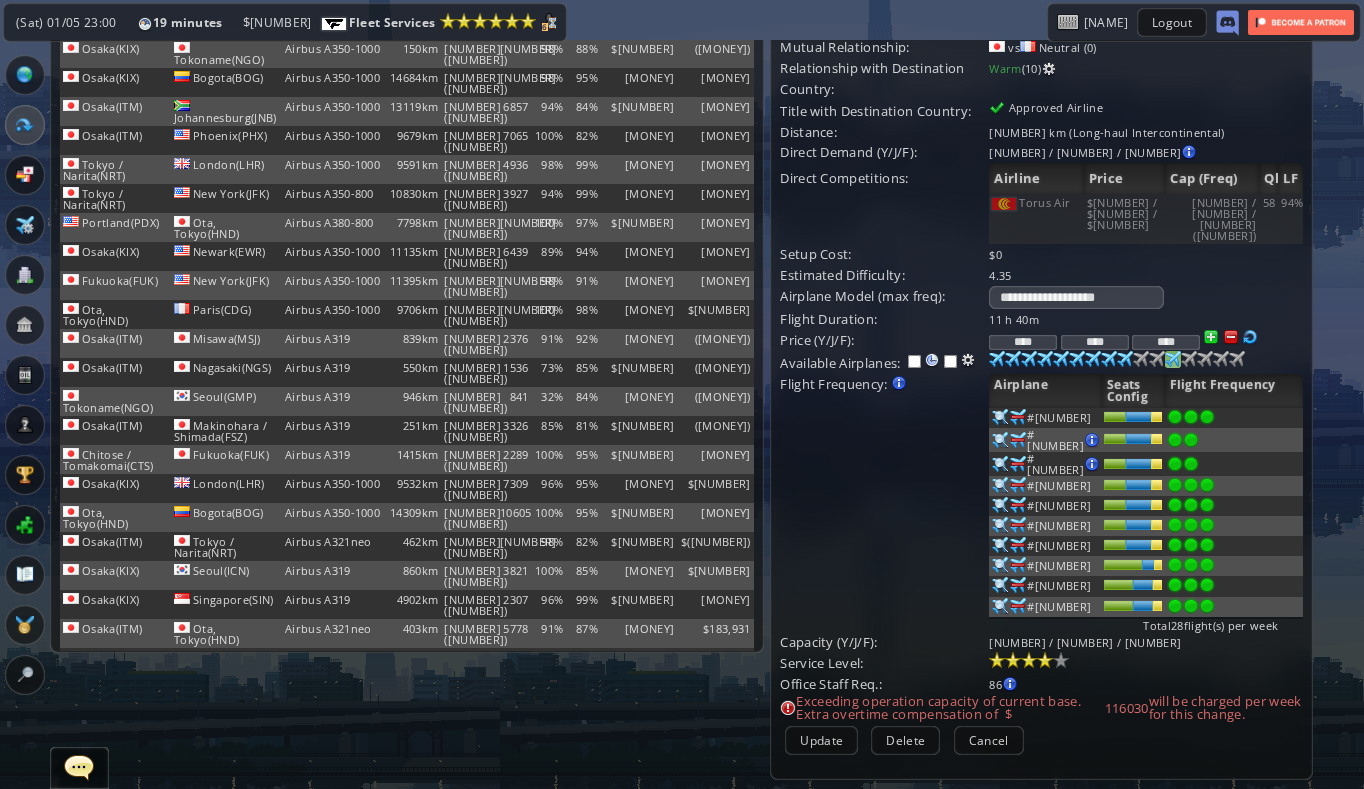 click at bounding box center [25, 625] 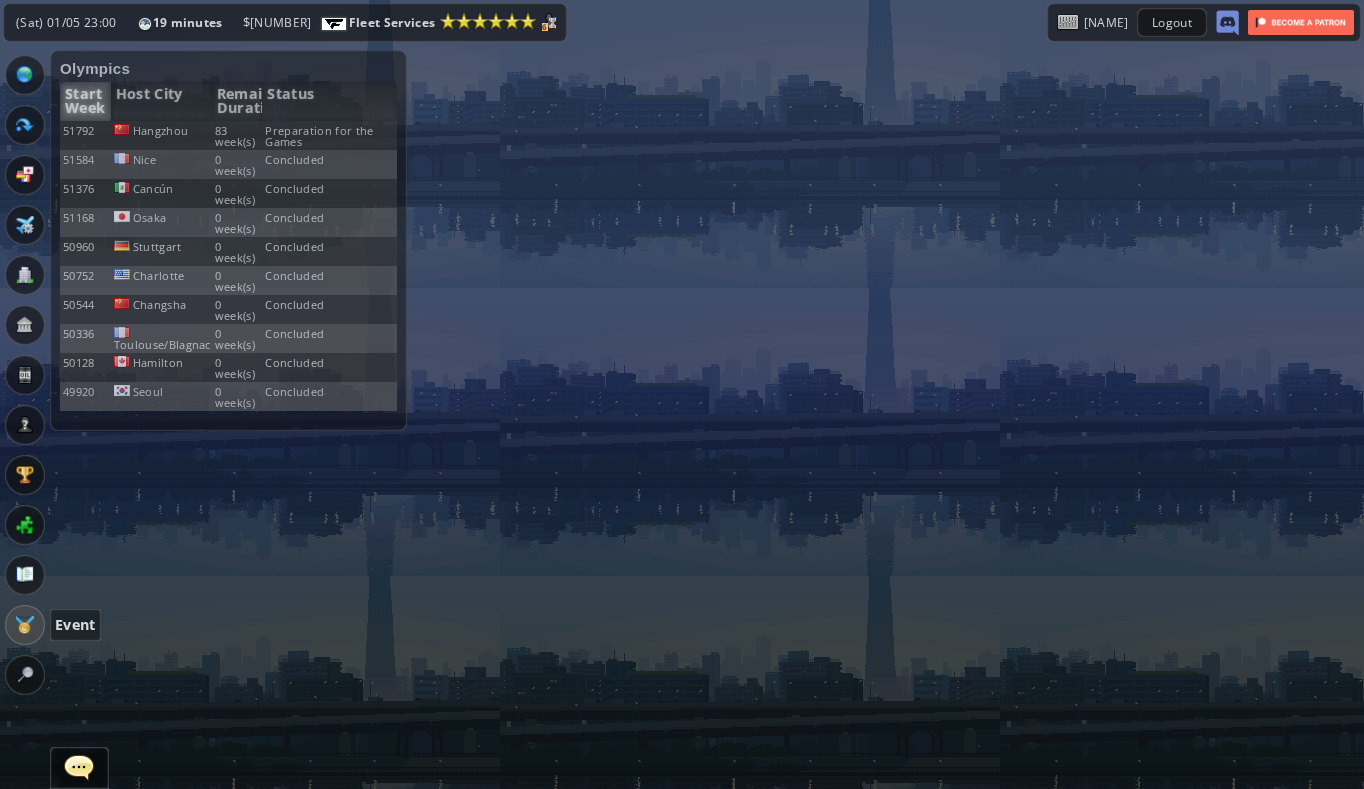 scroll, scrollTop: 0, scrollLeft: 0, axis: both 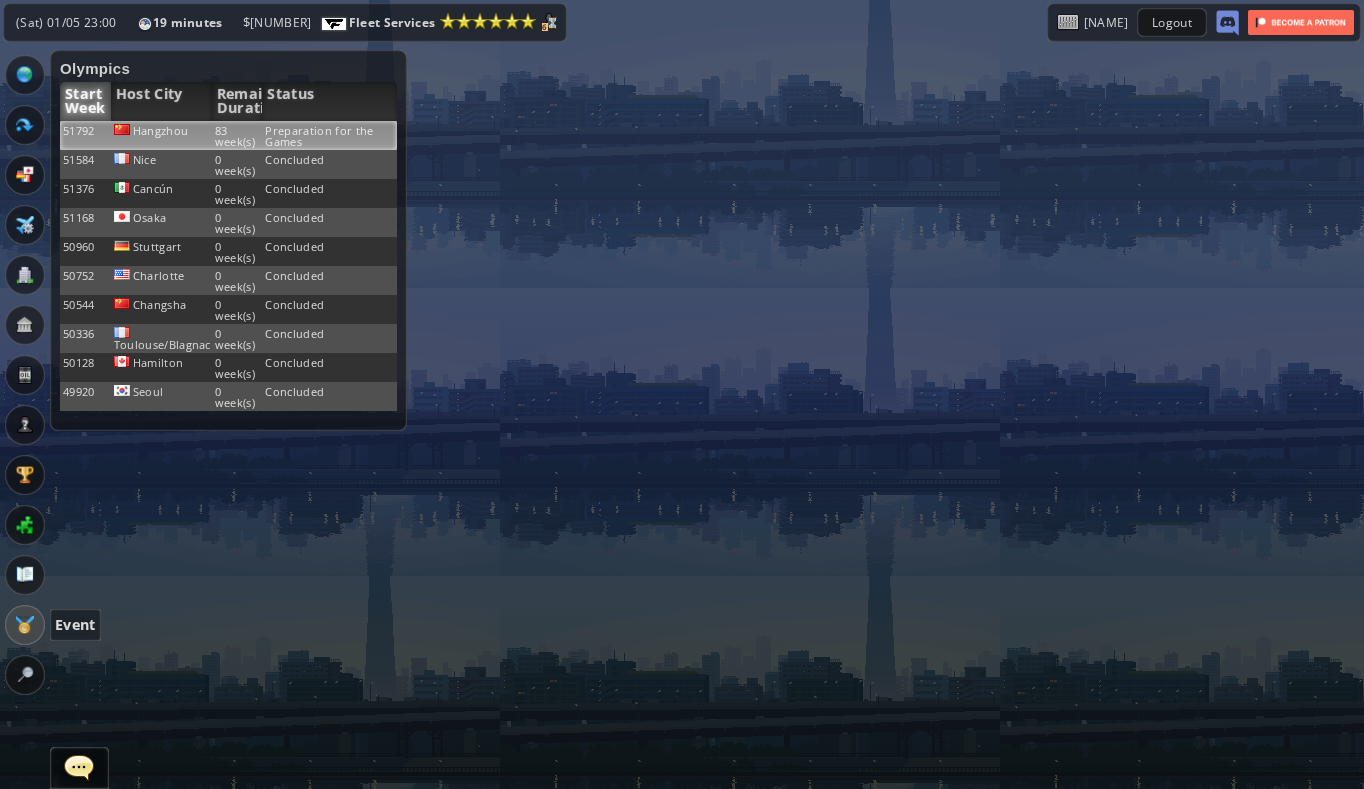 click on "Hangzhou" at bounding box center (161, 135) 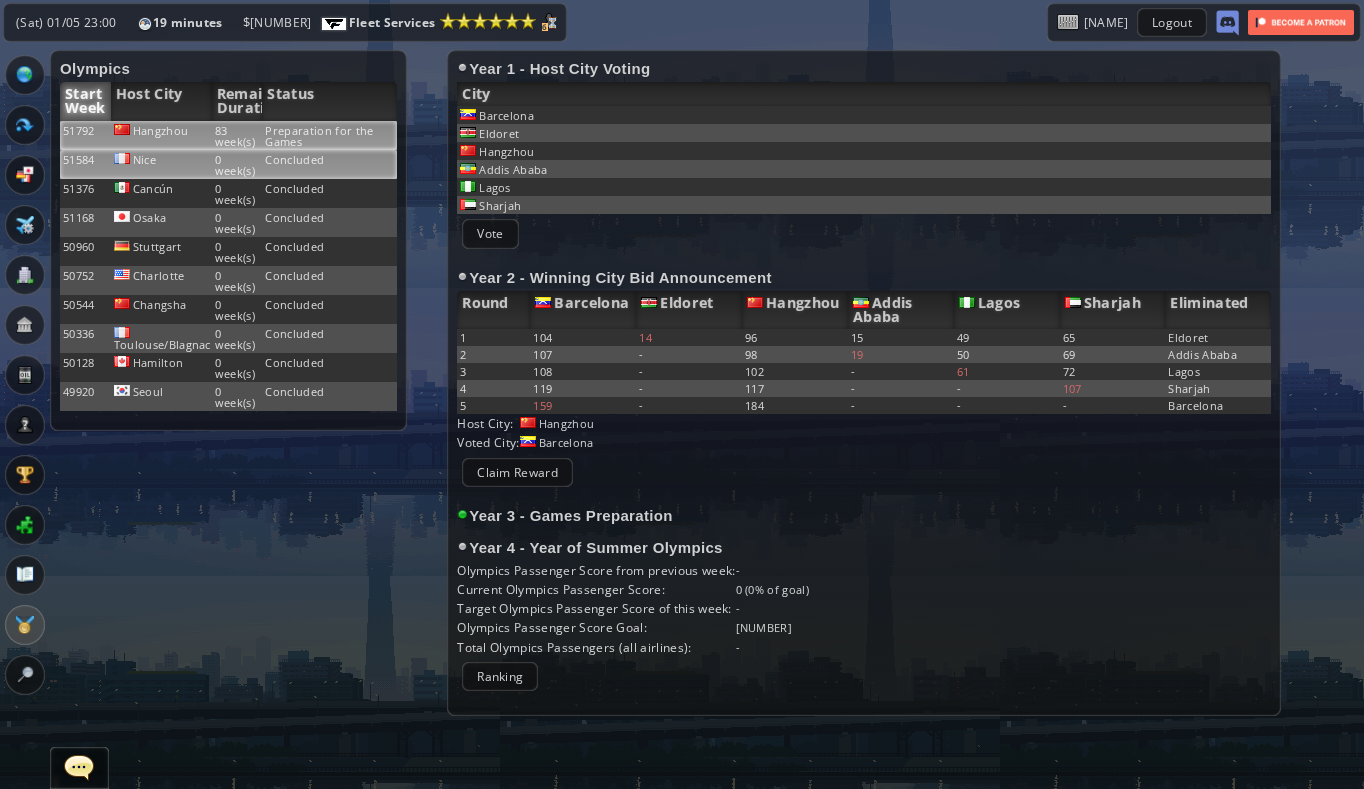 click on "Nice" at bounding box center [161, 135] 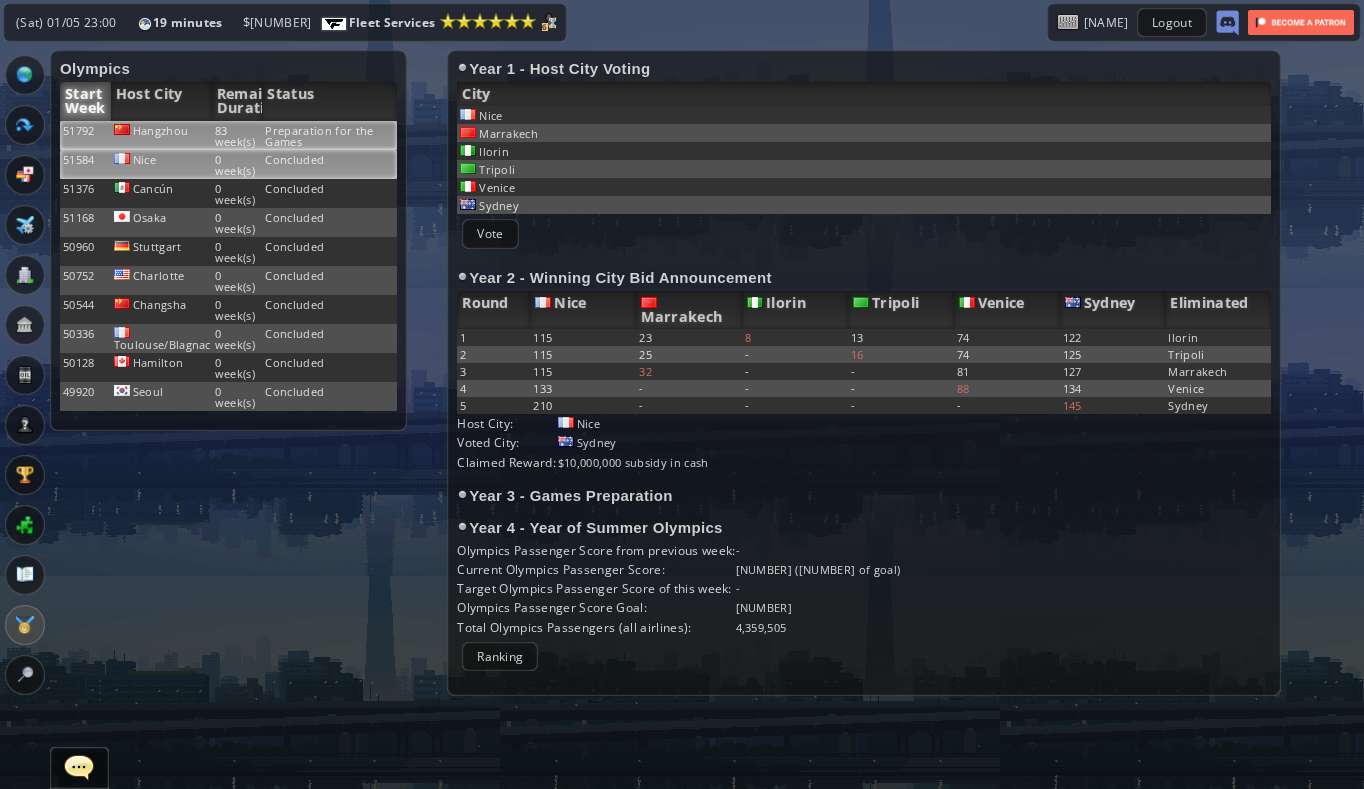 click on "Hangzhou" at bounding box center (161, 135) 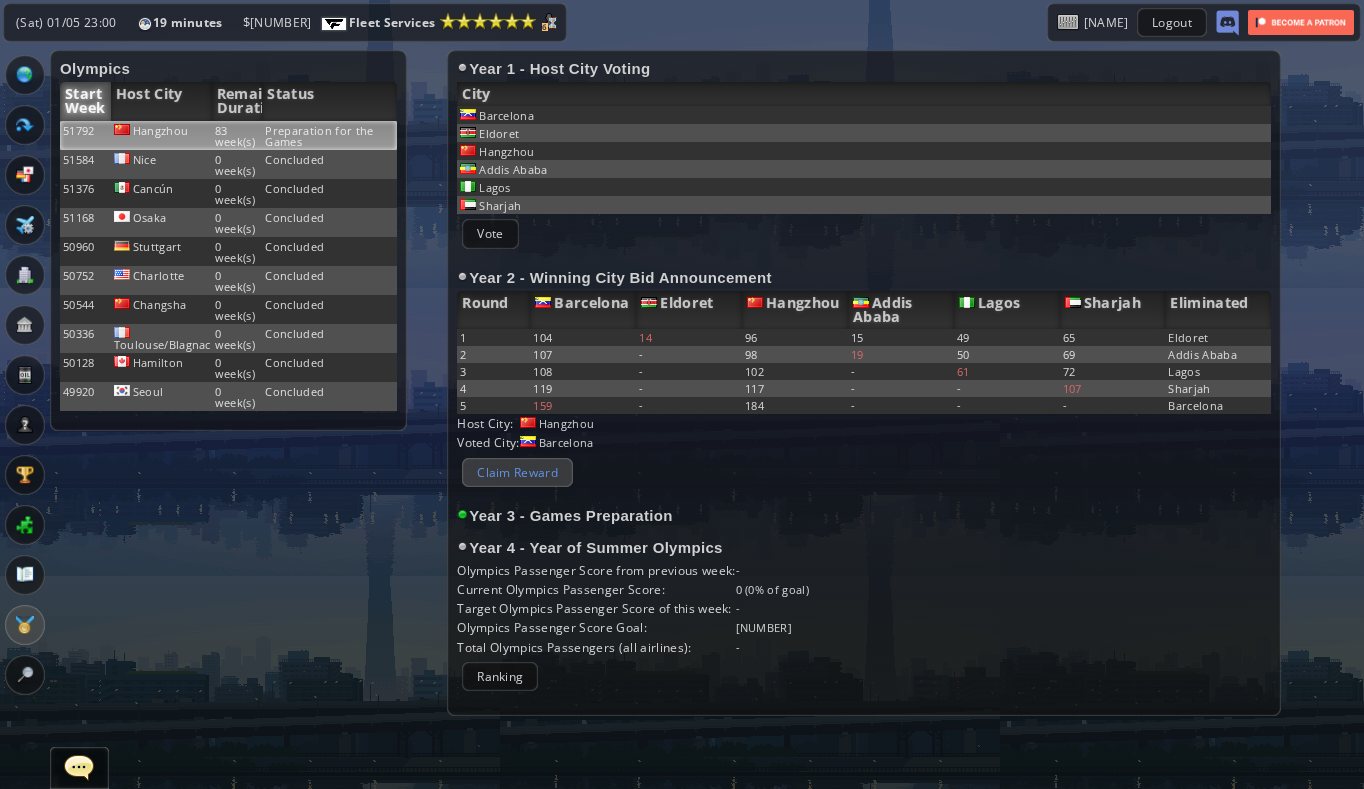 click on "Claim Reward" at bounding box center [517, 472] 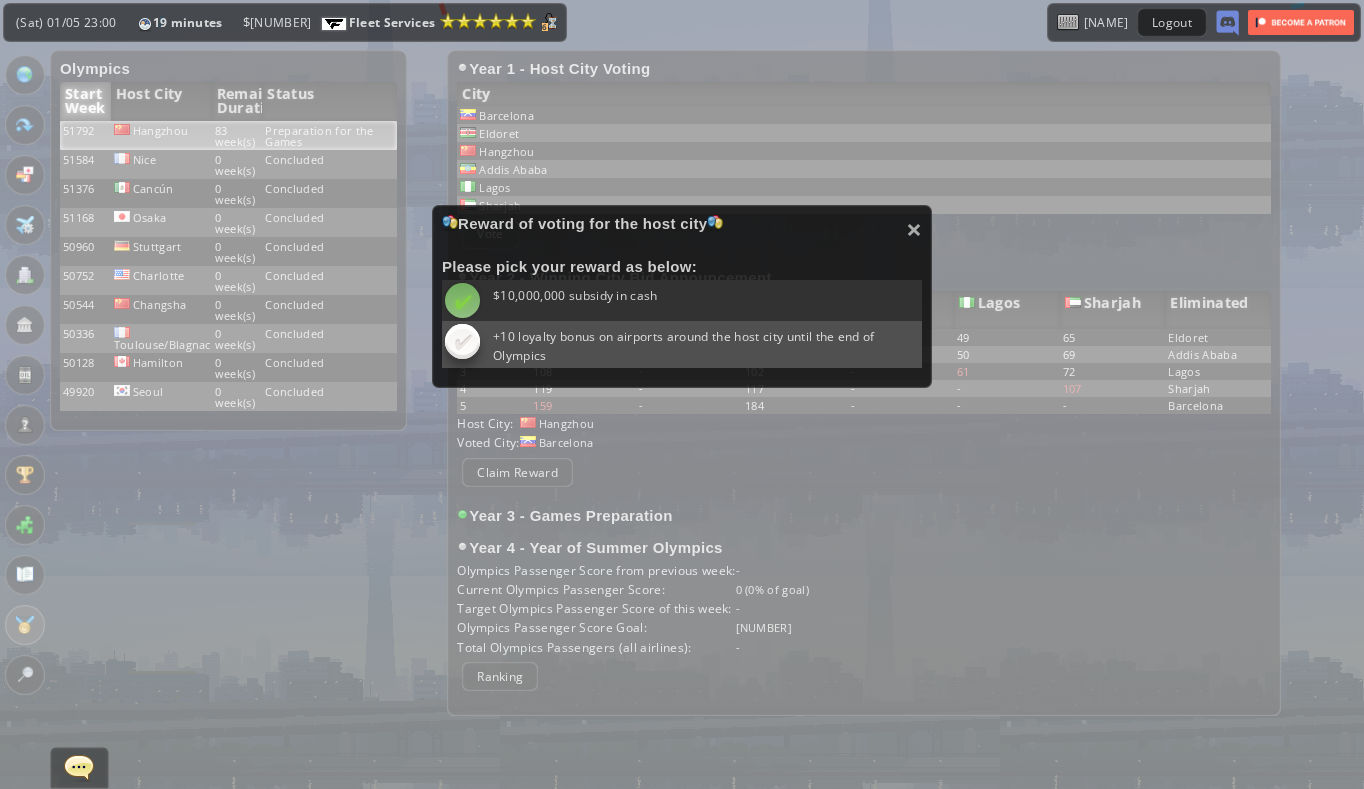click at bounding box center [462, 300] 